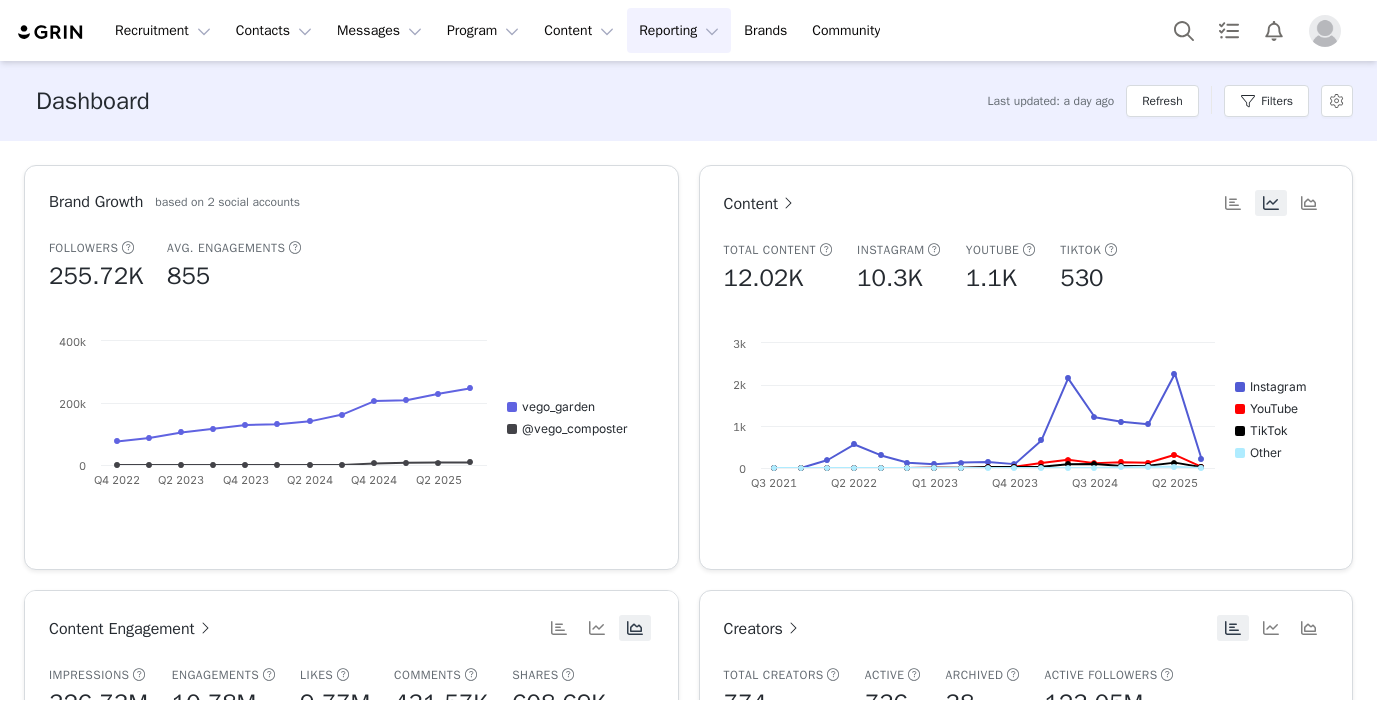 scroll, scrollTop: 0, scrollLeft: 0, axis: both 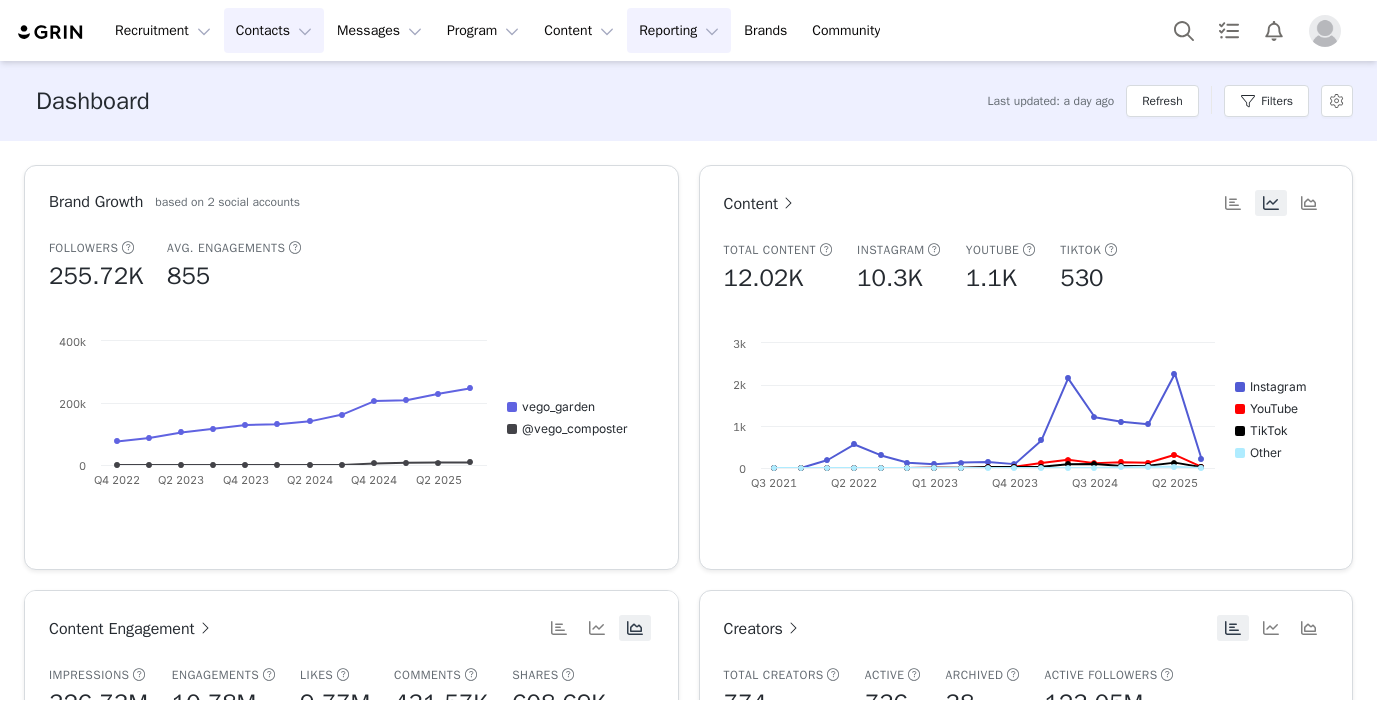 click on "Contacts Contacts" at bounding box center [274, 30] 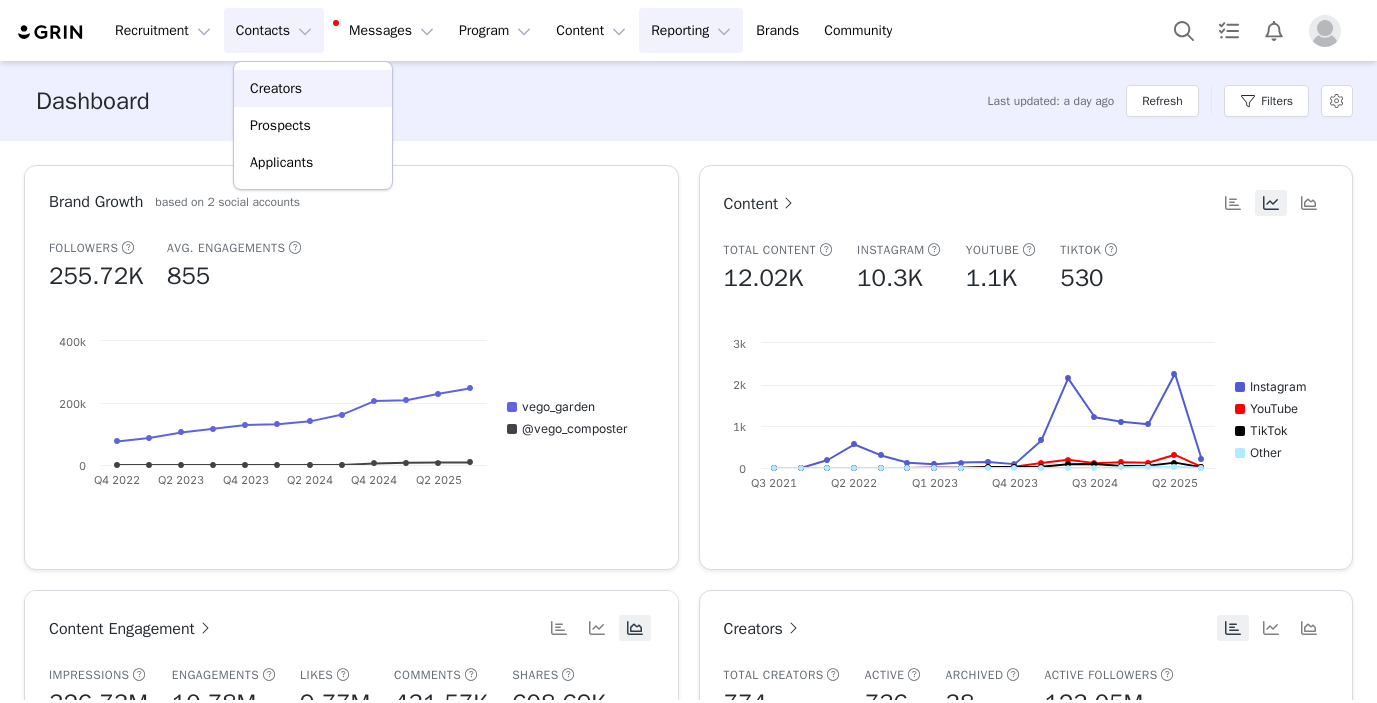 click on "Creators" at bounding box center [276, 88] 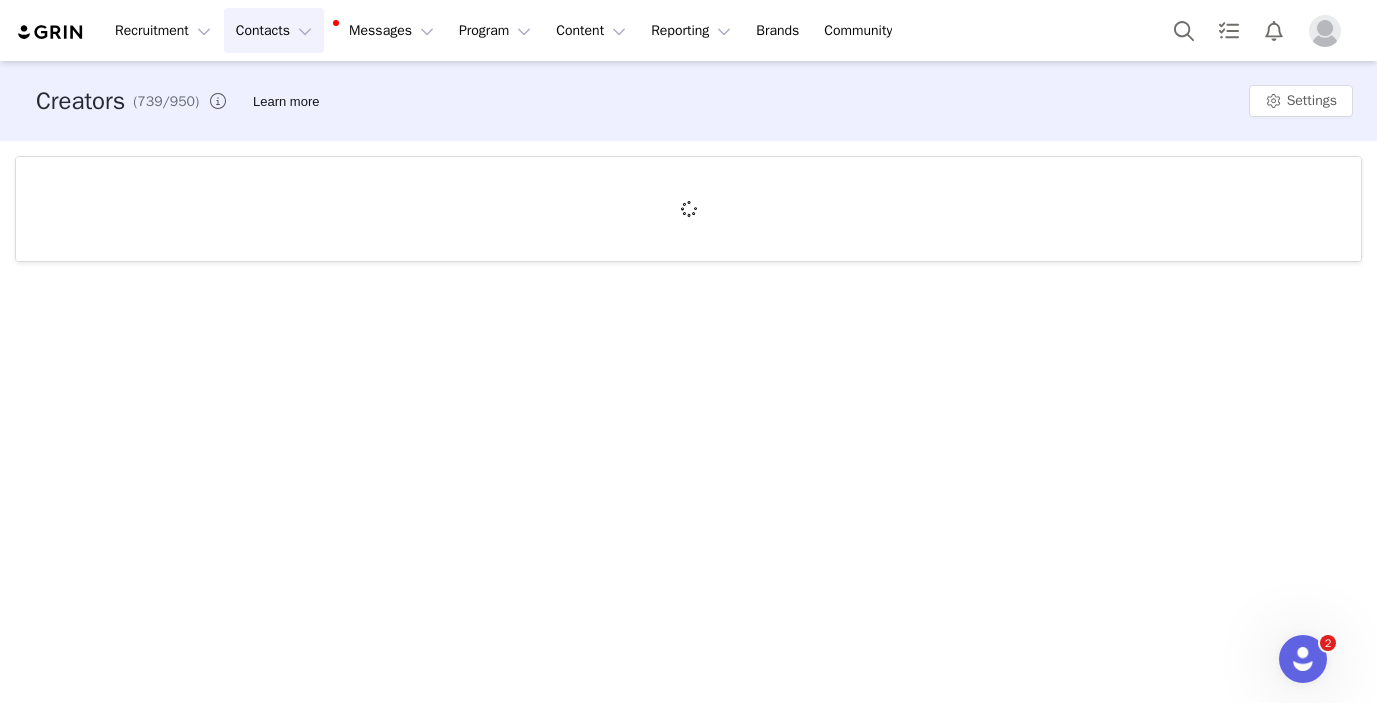 scroll, scrollTop: 0, scrollLeft: 0, axis: both 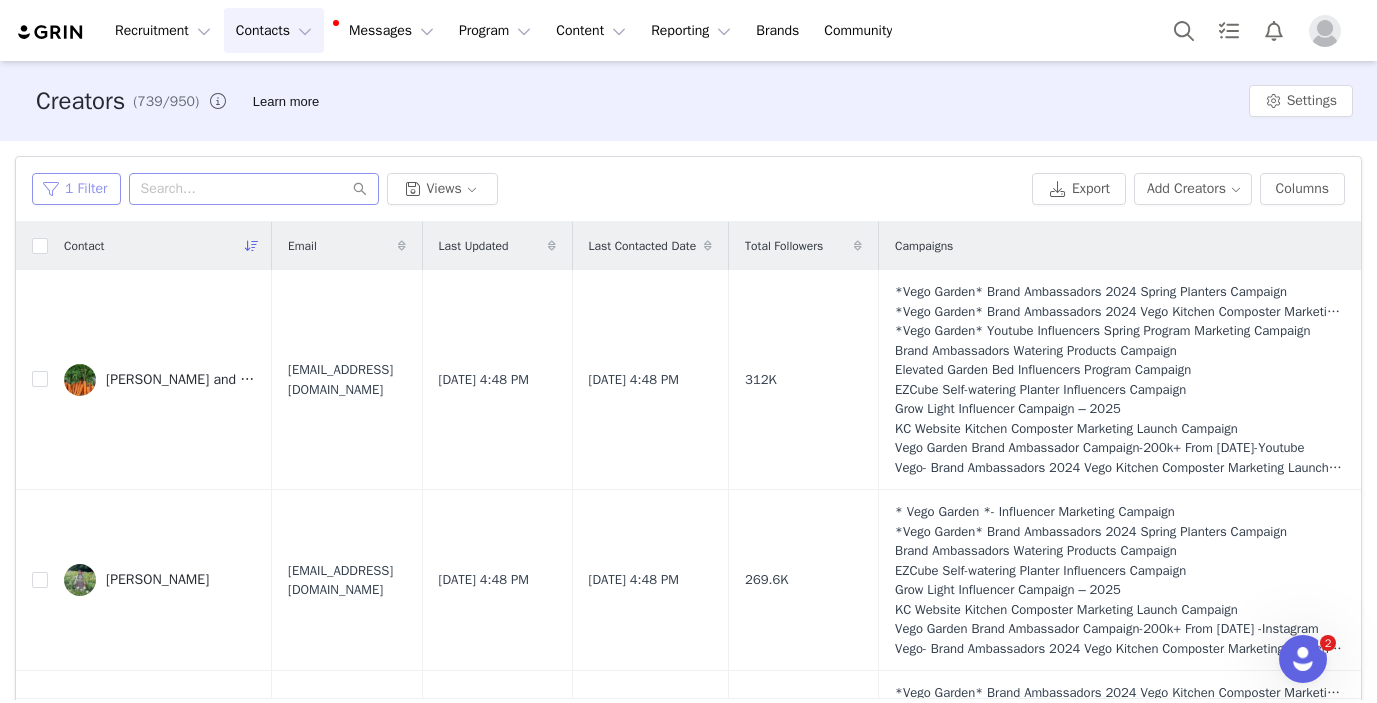 click on "1 Filter" at bounding box center (76, 189) 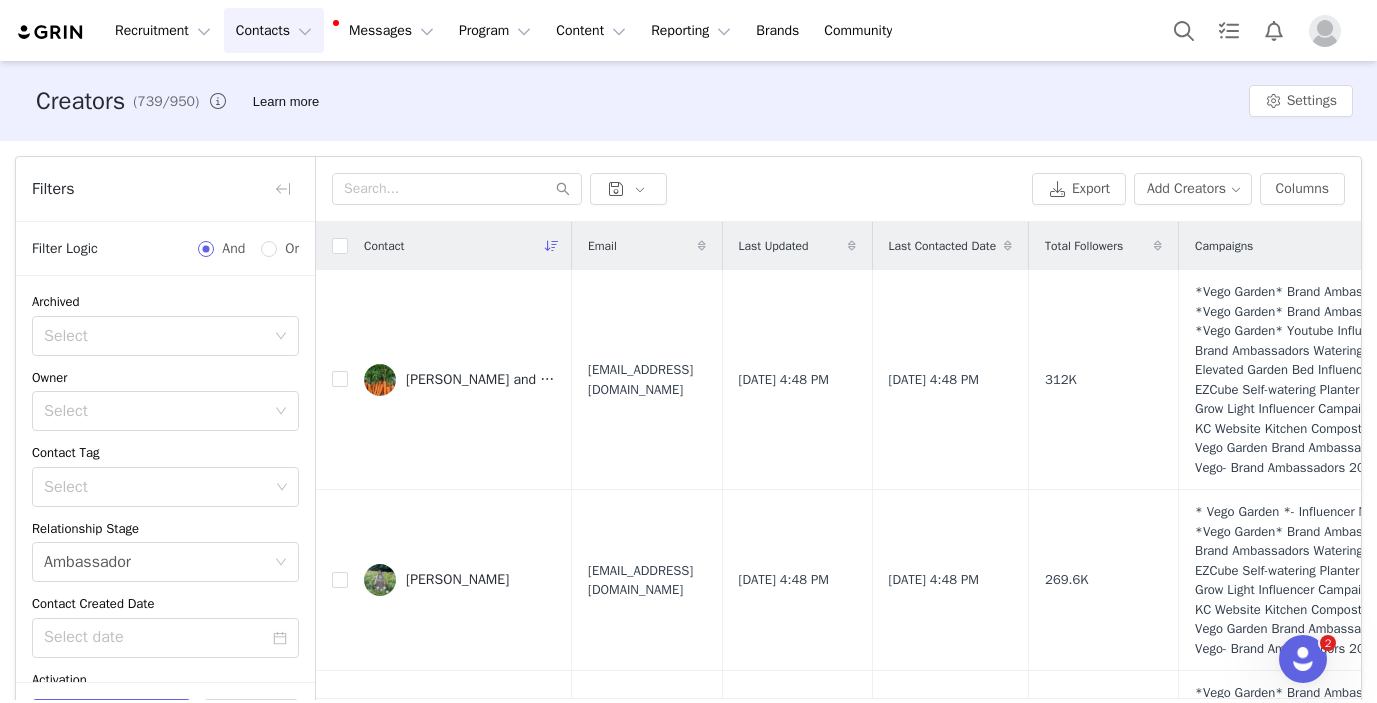 scroll, scrollTop: 358, scrollLeft: 0, axis: vertical 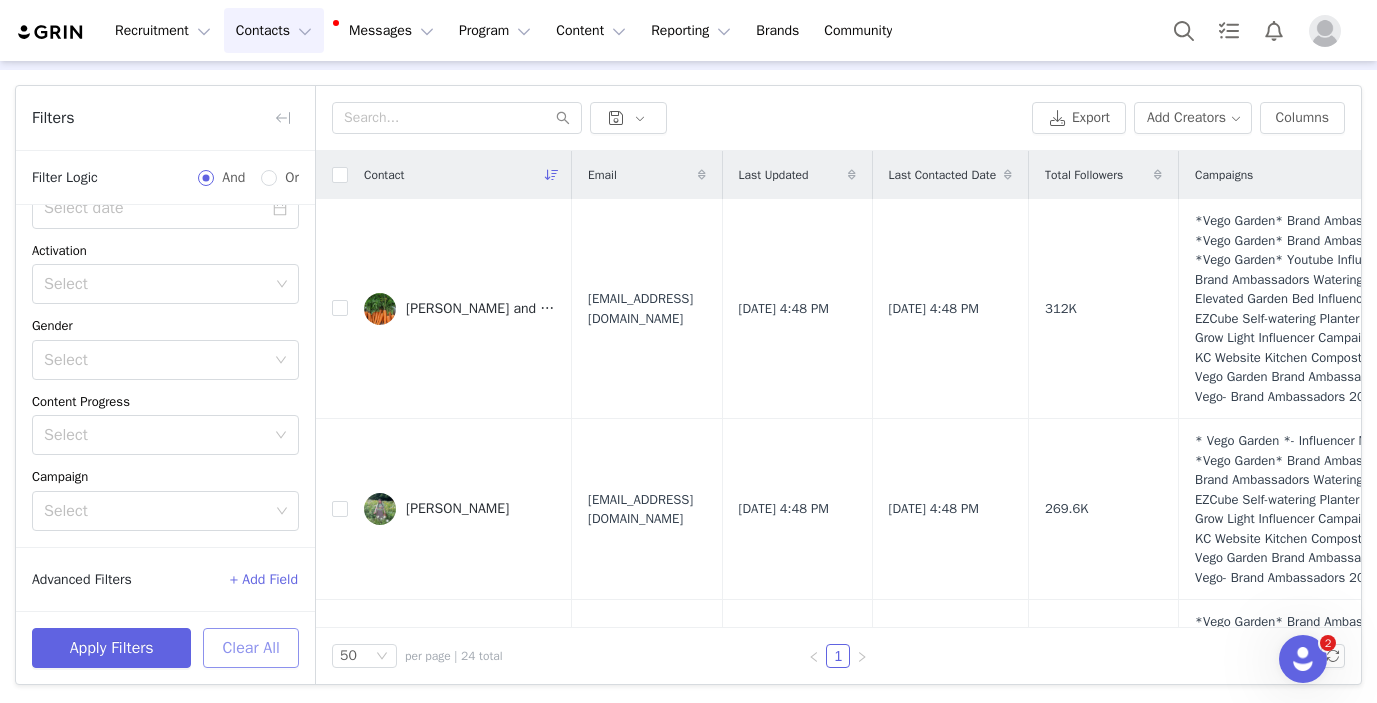 click on "Clear All" at bounding box center [251, 648] 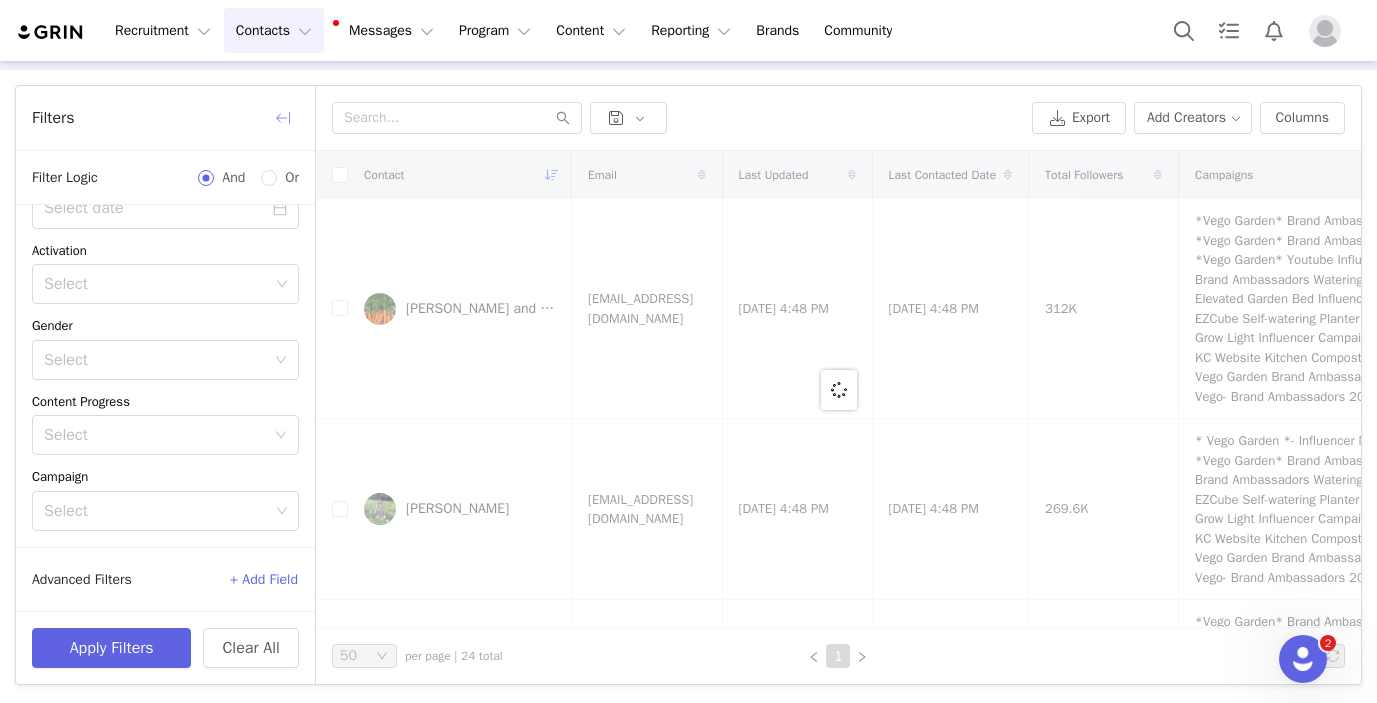 click at bounding box center [283, 118] 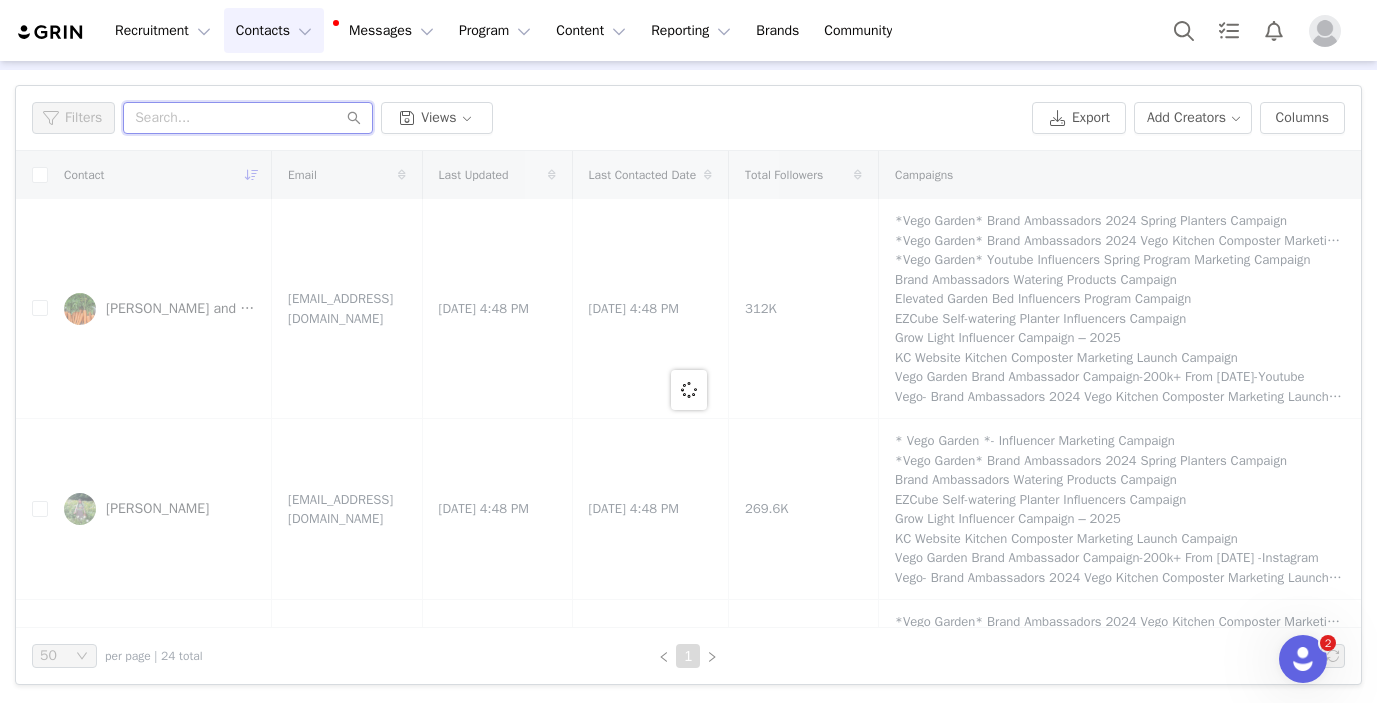 click at bounding box center (248, 118) 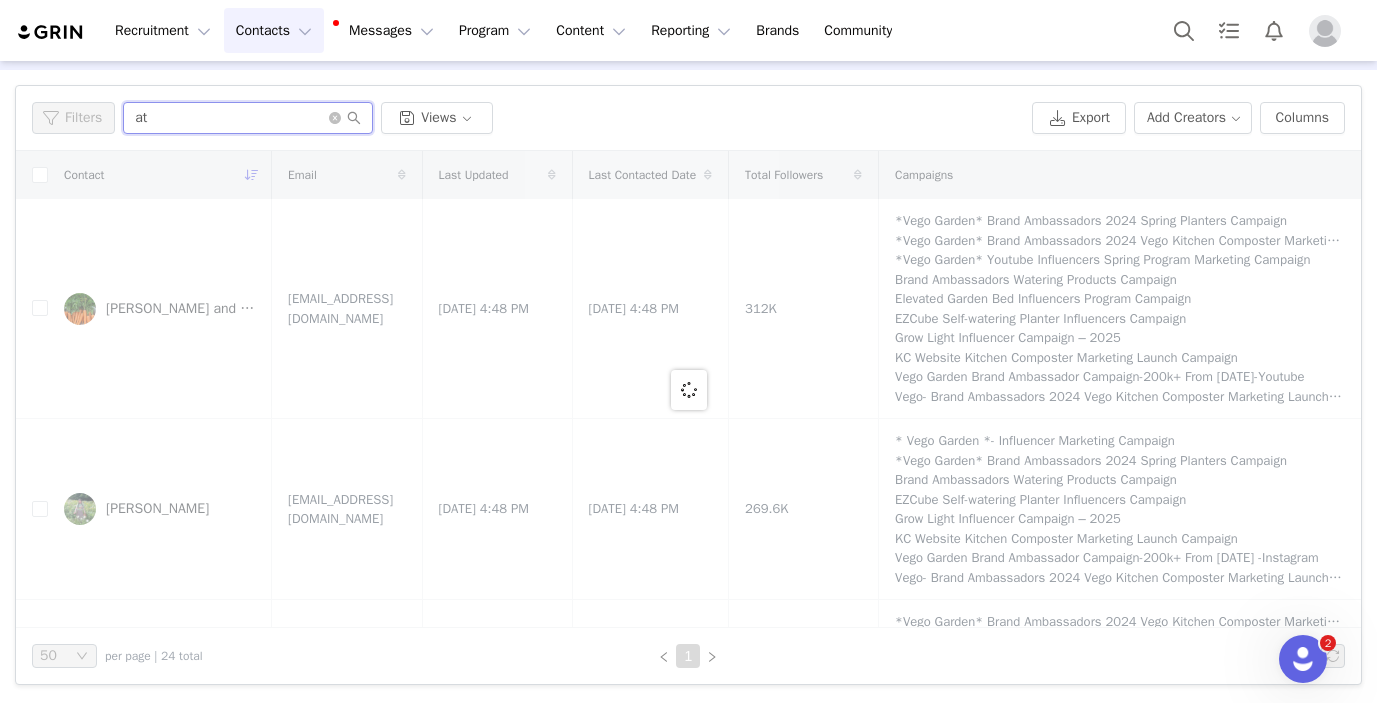 type on "a" 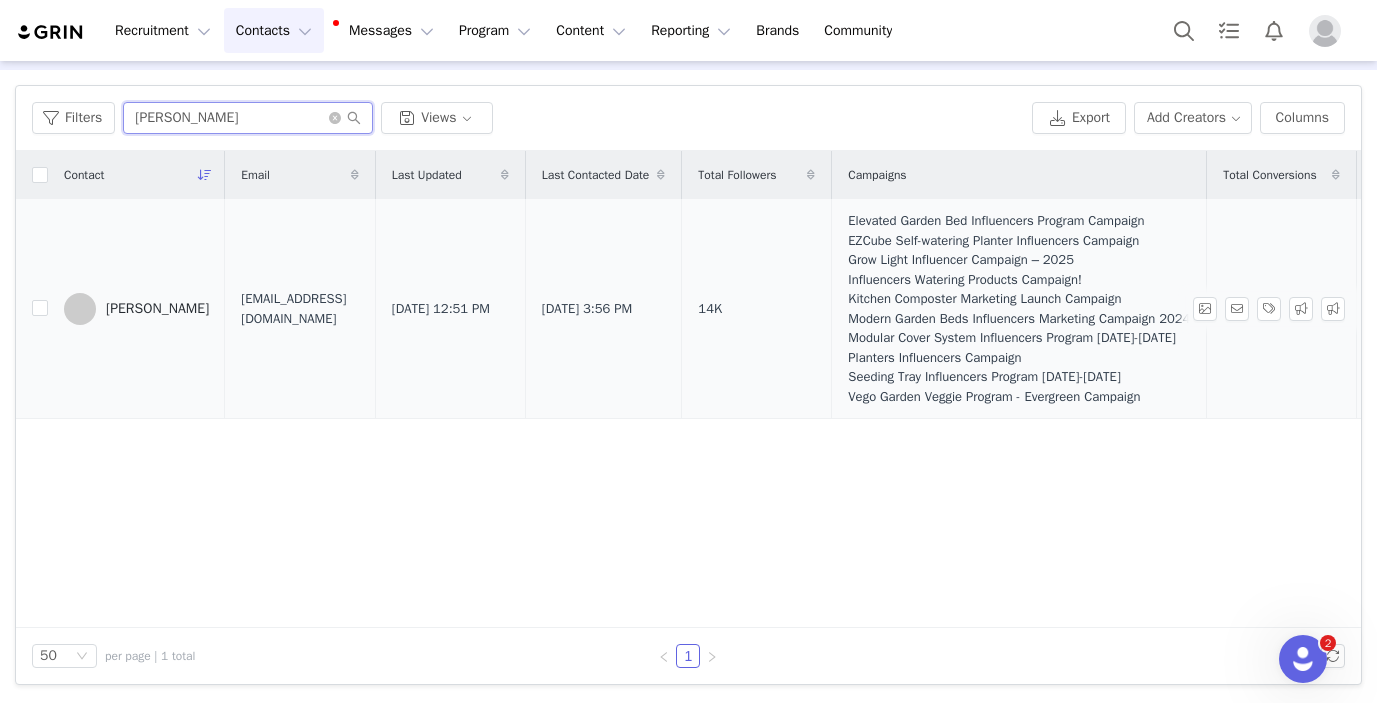 type on "[PERSON_NAME]" 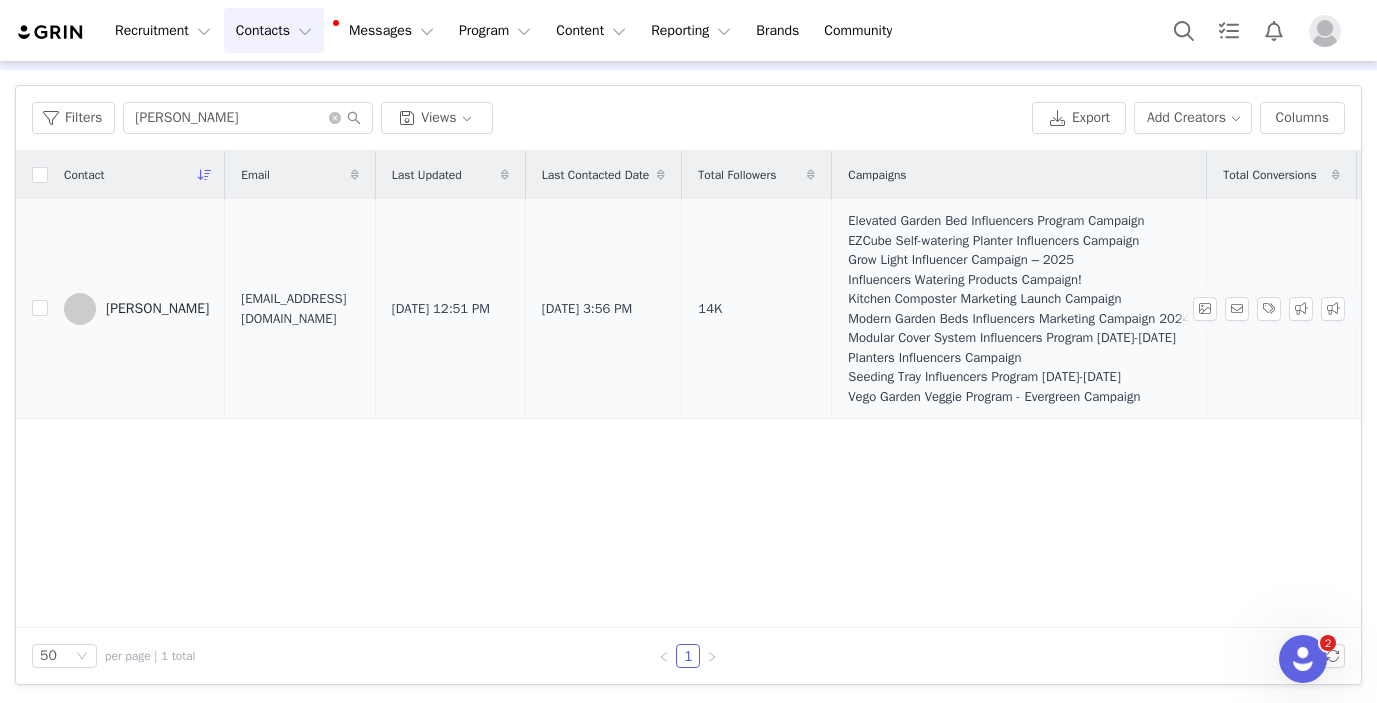 click on "[PERSON_NAME]" at bounding box center (157, 309) 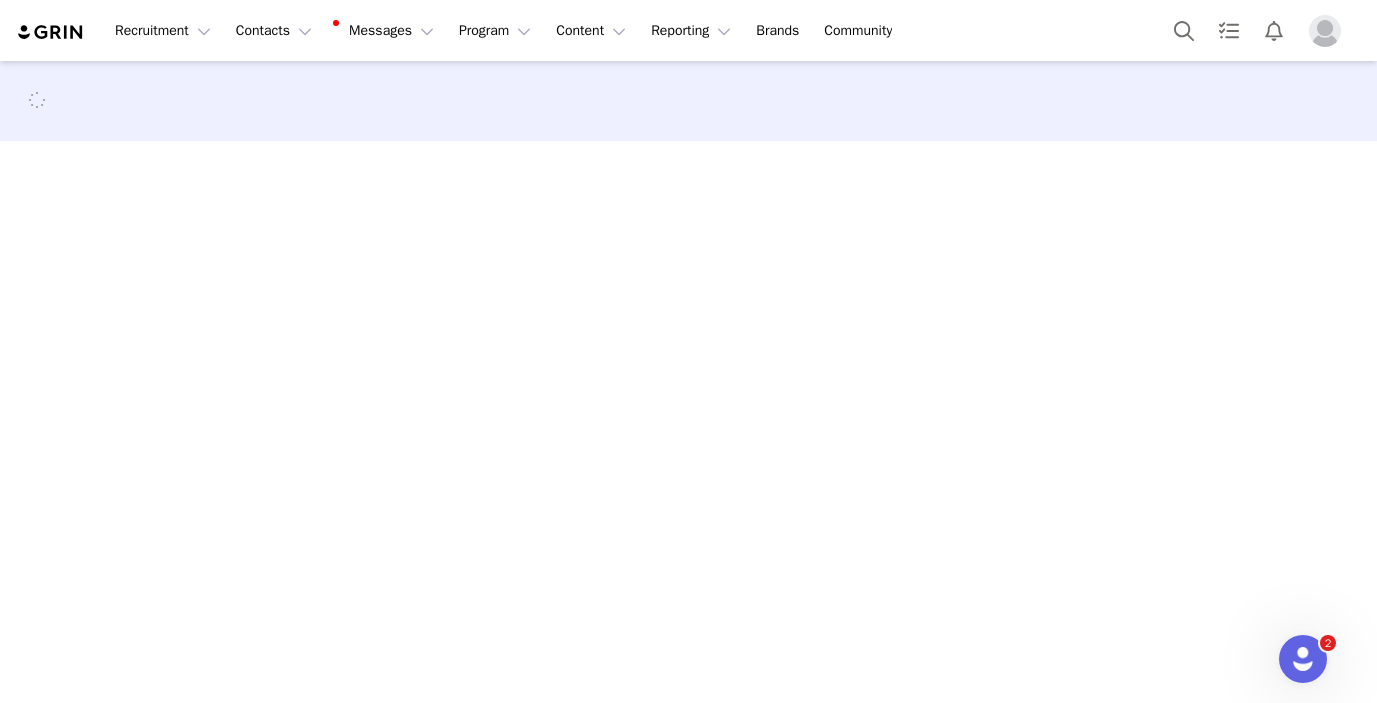 scroll, scrollTop: 0, scrollLeft: 0, axis: both 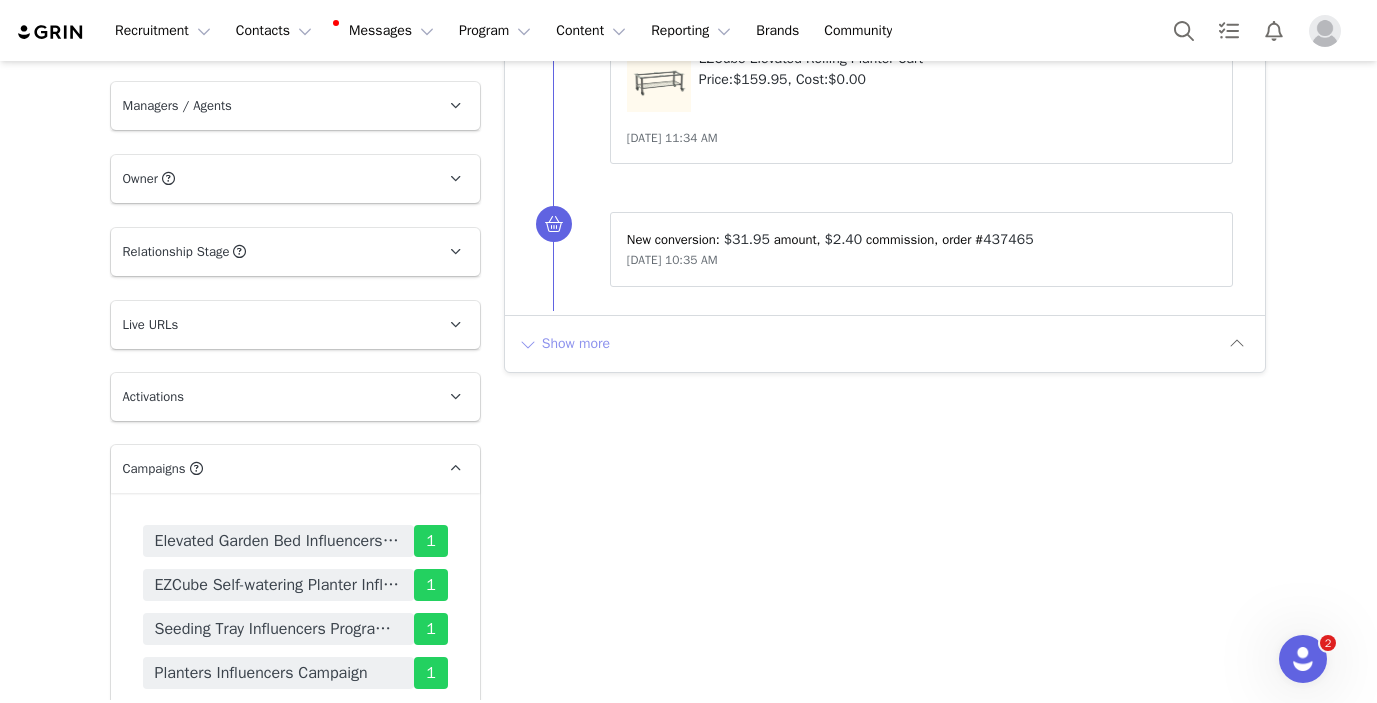 click on "Show more" at bounding box center (564, 344) 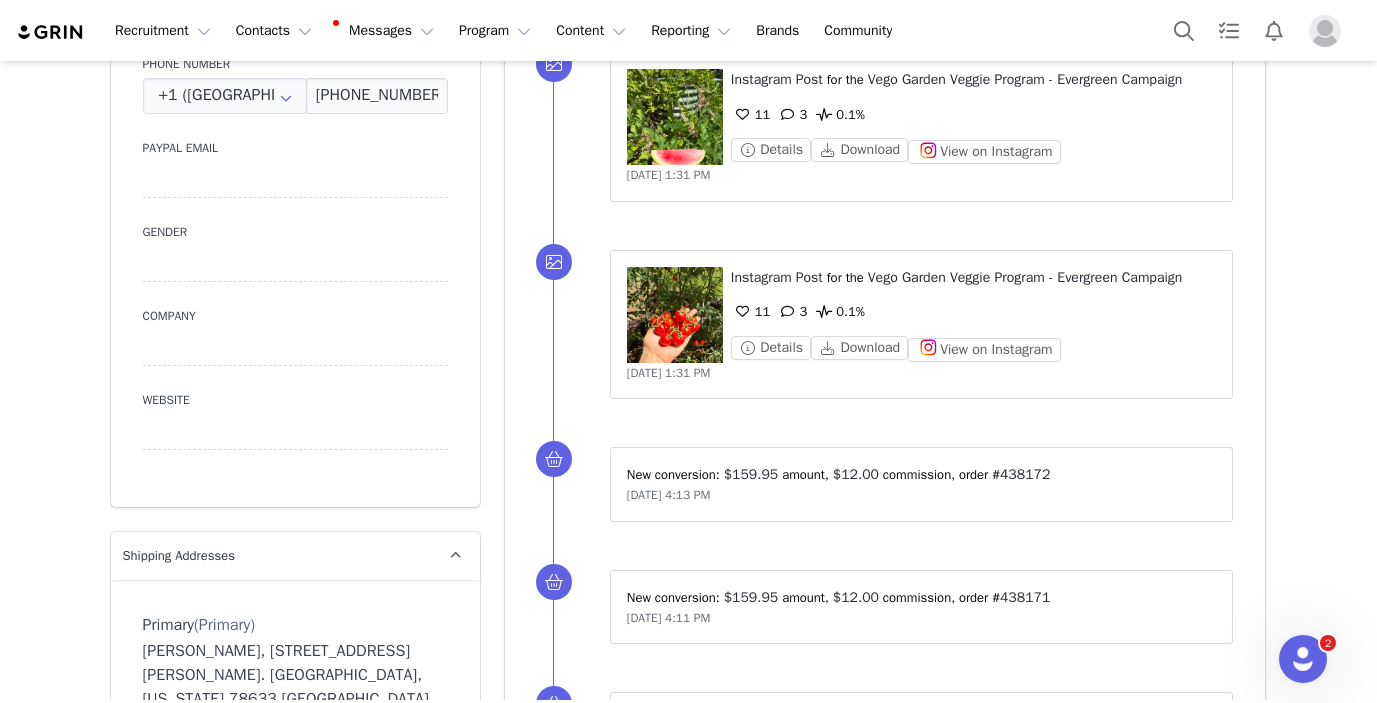 scroll, scrollTop: 843, scrollLeft: 0, axis: vertical 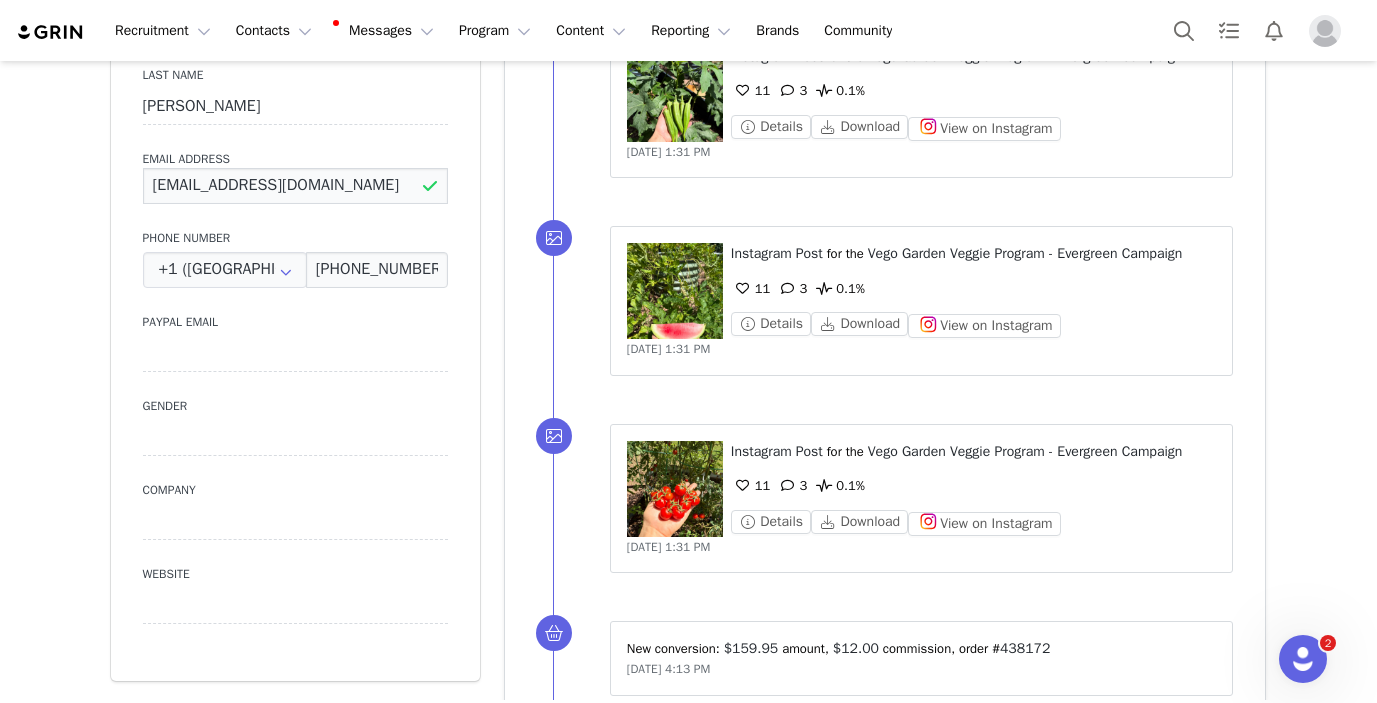 click on "[EMAIL_ADDRESS][DOMAIN_NAME]" at bounding box center [295, 186] 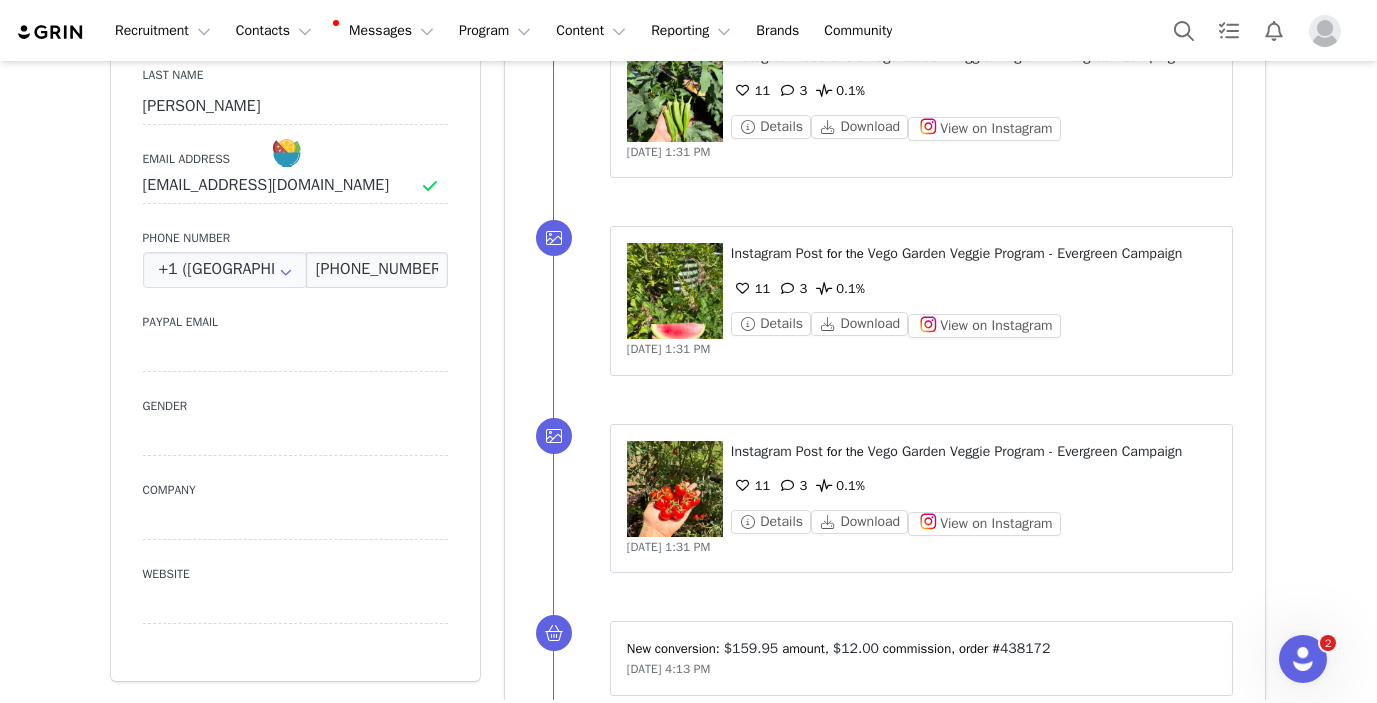 click on "⁨ Instagram ⁩ ⁨ Post ⁩ for the ⁨ Vego Garden Veggie Program - Evergreen Campaign ⁩ 11  3  0.1%  Details Download View on Instagram   [DATE] 1:31 PM Unlabeled Labels & Tags  Save  Cancel  Media Content Rights   ⁨ Instagram ⁩ ⁨ Post ⁩ for the ⁨ Vego Garden Veggie Program - Evergreen Campaign ⁩ 11  3  0.1%  Details Download View on Instagram   [DATE] 1:31 PM Unlabeled Labels & Tags  Save  Cancel  Media Content Rights   ⁨ Instagram ⁩ ⁨ Post ⁩ for the ⁨ Vego Garden Veggie Program - Evergreen Campaign ⁩ 11  3  0.1%  Details Download View on Instagram   [DATE] 1:31 PM Unlabeled Labels & Tags  Save  Cancel  Media Content Rights   ⁨ Instagram ⁩ ⁨ Post ⁩ for the ⁨ Vego Garden Veggie Program - Evergreen Campaign ⁩ 11  3  0.1%  Details Download View on Instagram   [DATE] 1:31 PM Unlabeled Labels & Tags  Save  Cancel  Media Content Rights New conversion: ⁨ $159.95 ⁩ amount⁨, ⁨ $12.00 ⁩  commission⁩⁨, order #⁨ 438172 ⁩⁩ $12.00" at bounding box center [885, 1801] 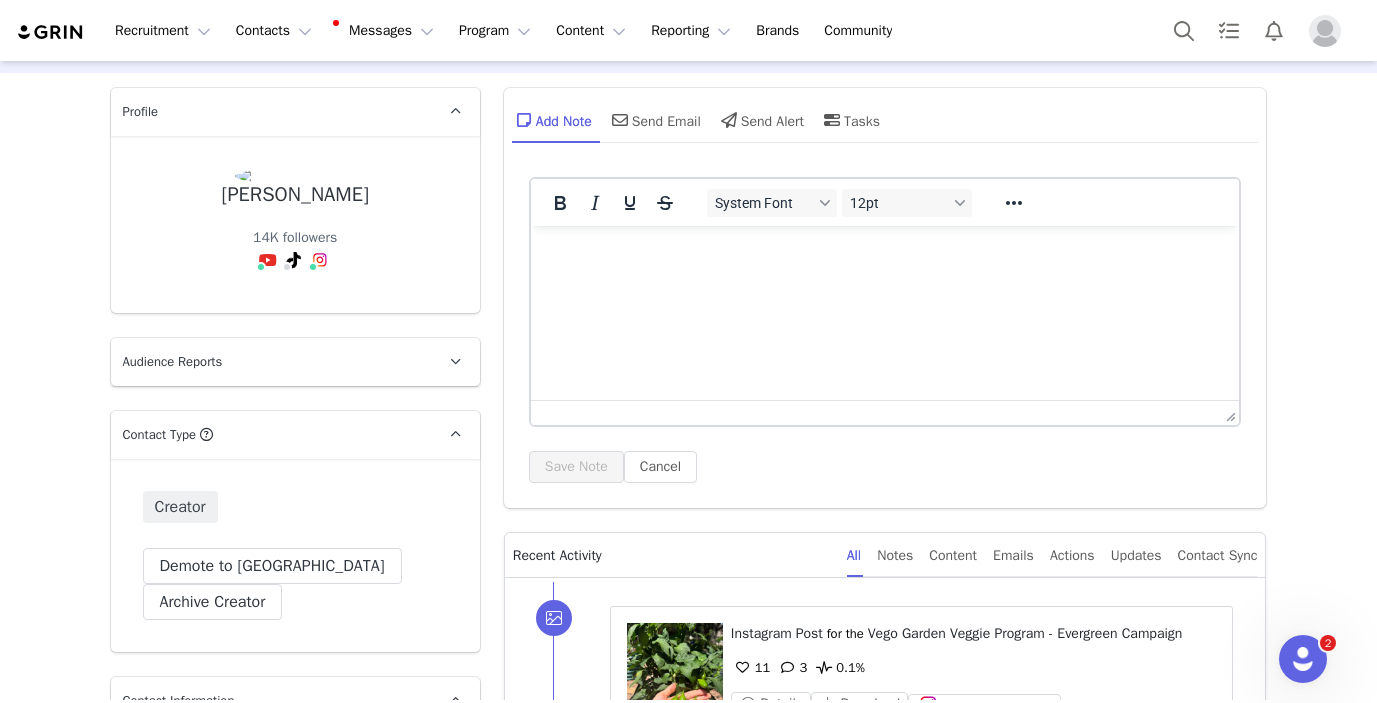 scroll, scrollTop: 0, scrollLeft: 0, axis: both 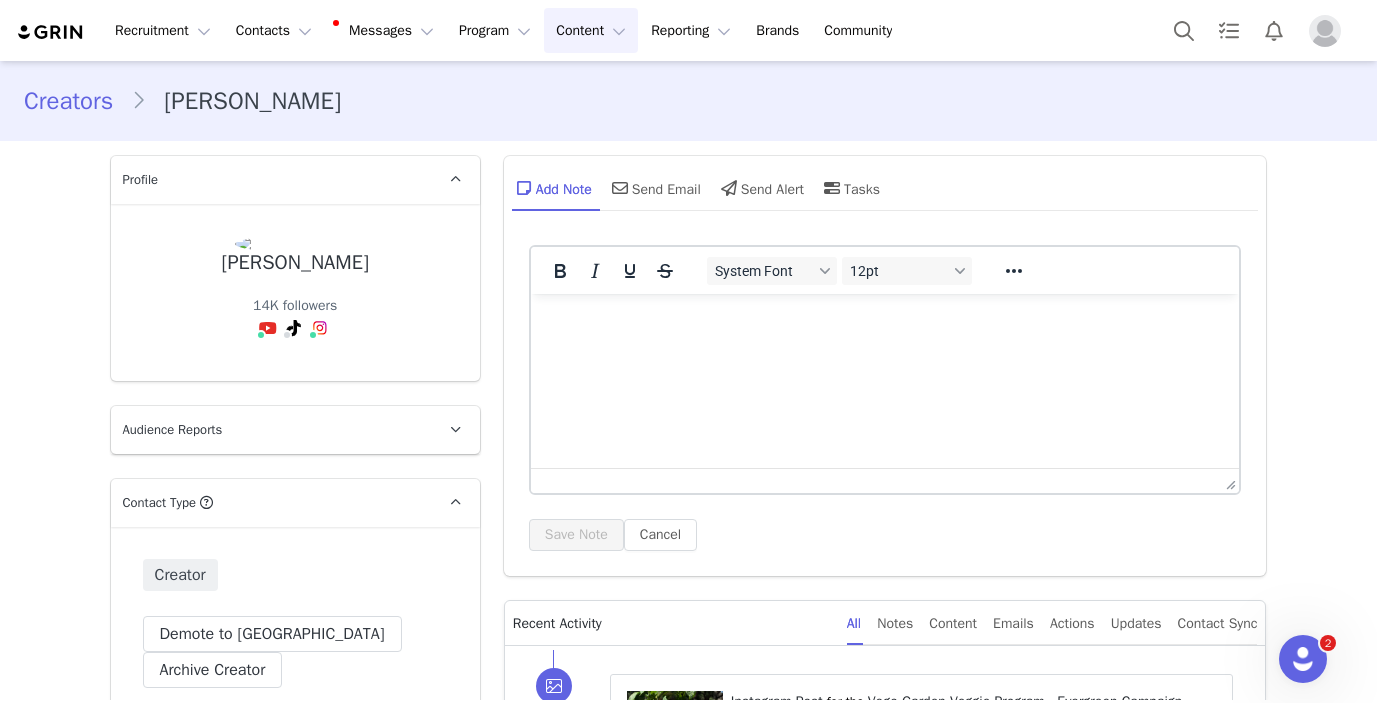 click on "Content Content" at bounding box center (591, 30) 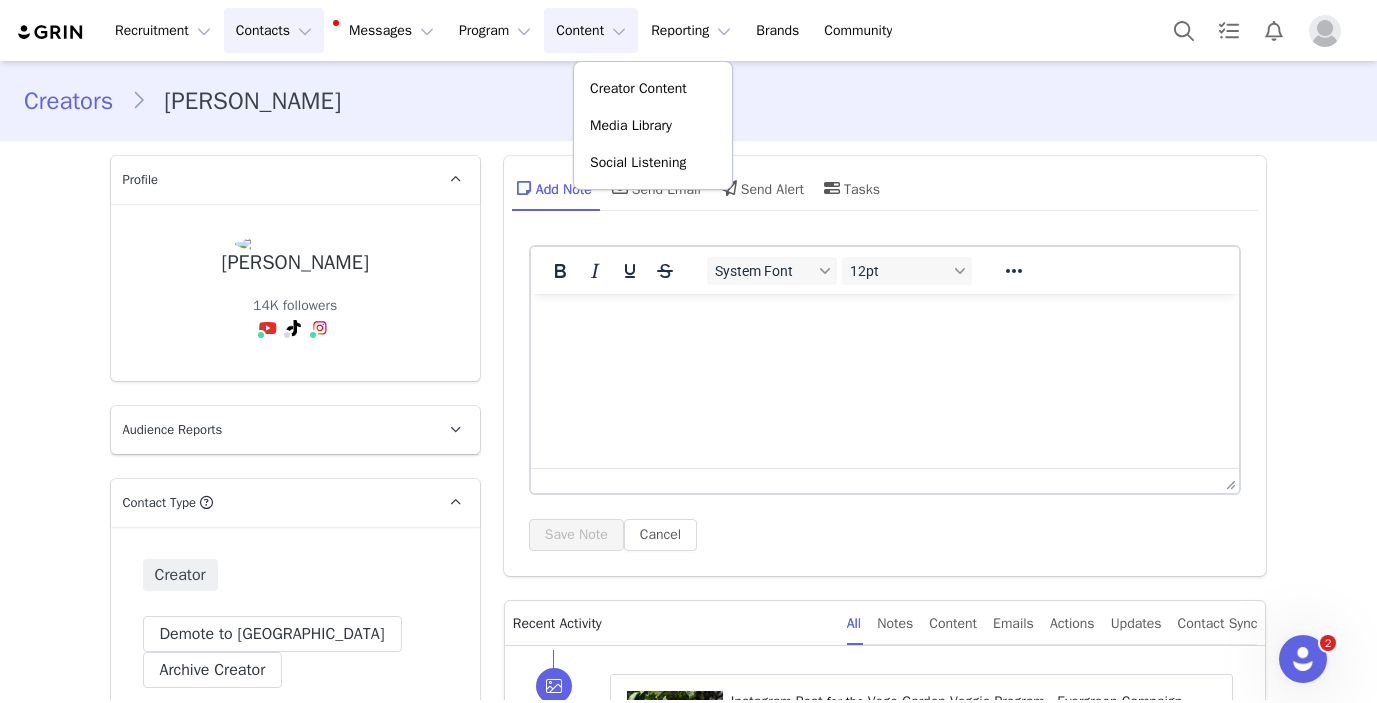 click on "Contacts Contacts" at bounding box center [274, 30] 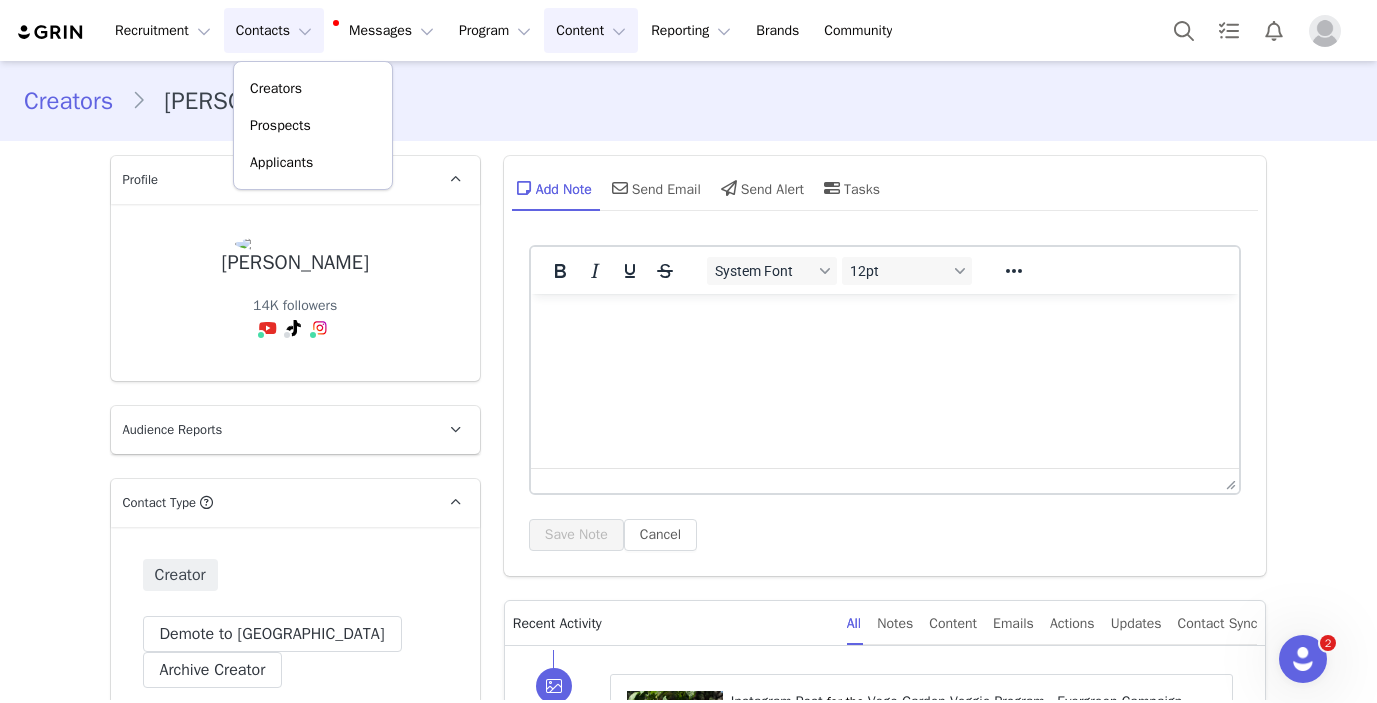 click on "Content Content" at bounding box center (591, 30) 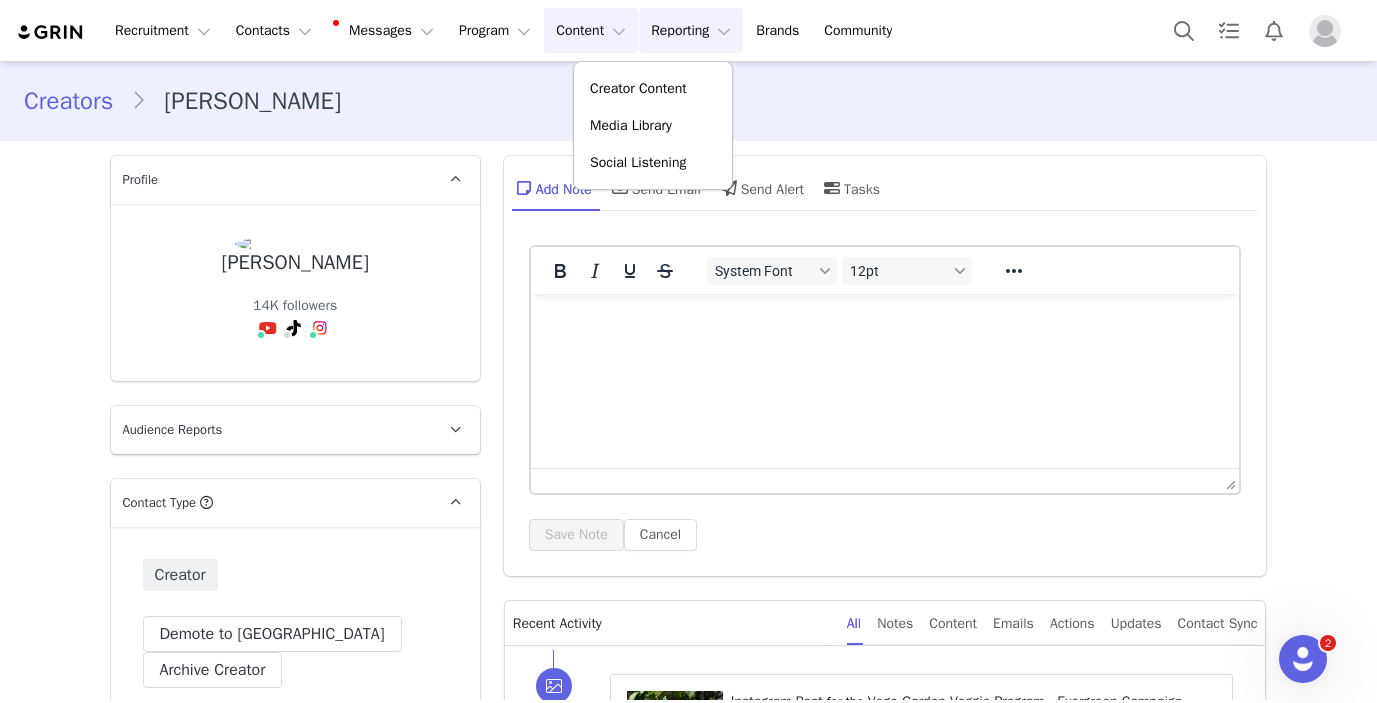 click on "Reporting Reporting" at bounding box center (691, 30) 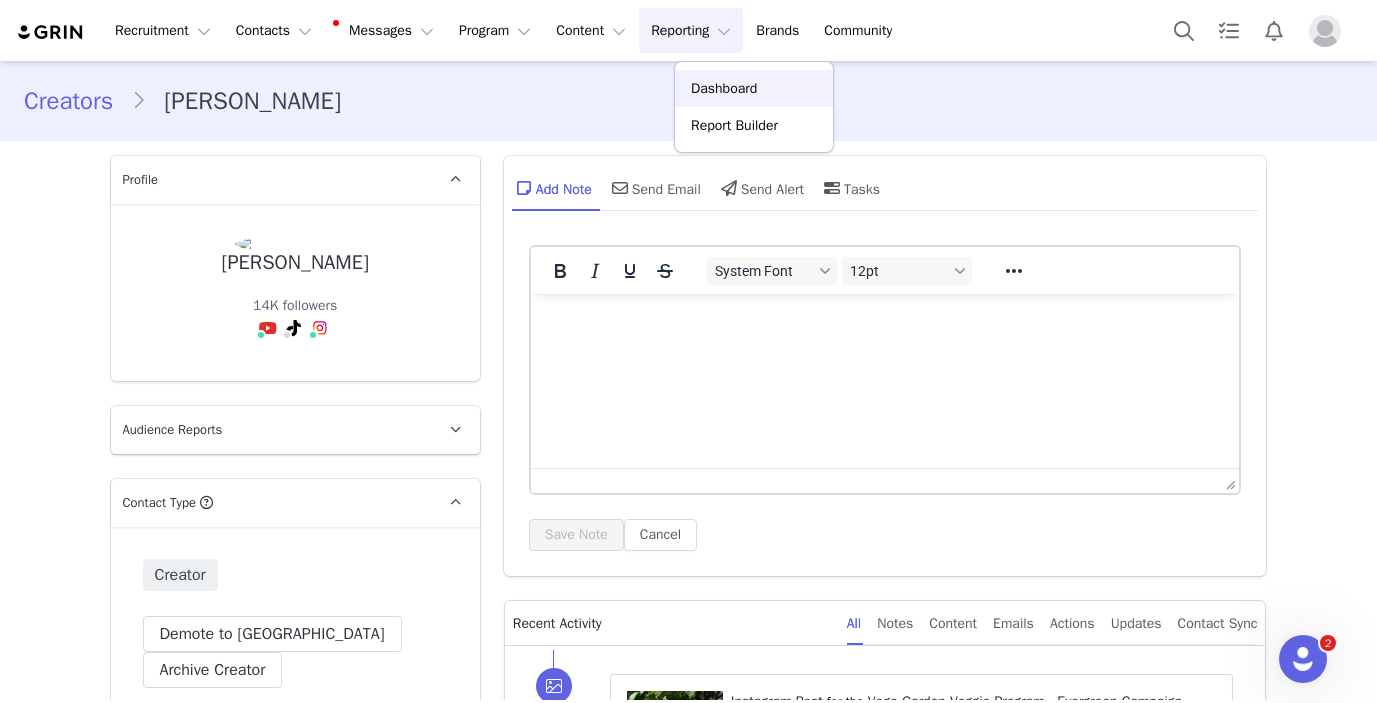 click on "Dashboard" at bounding box center [724, 88] 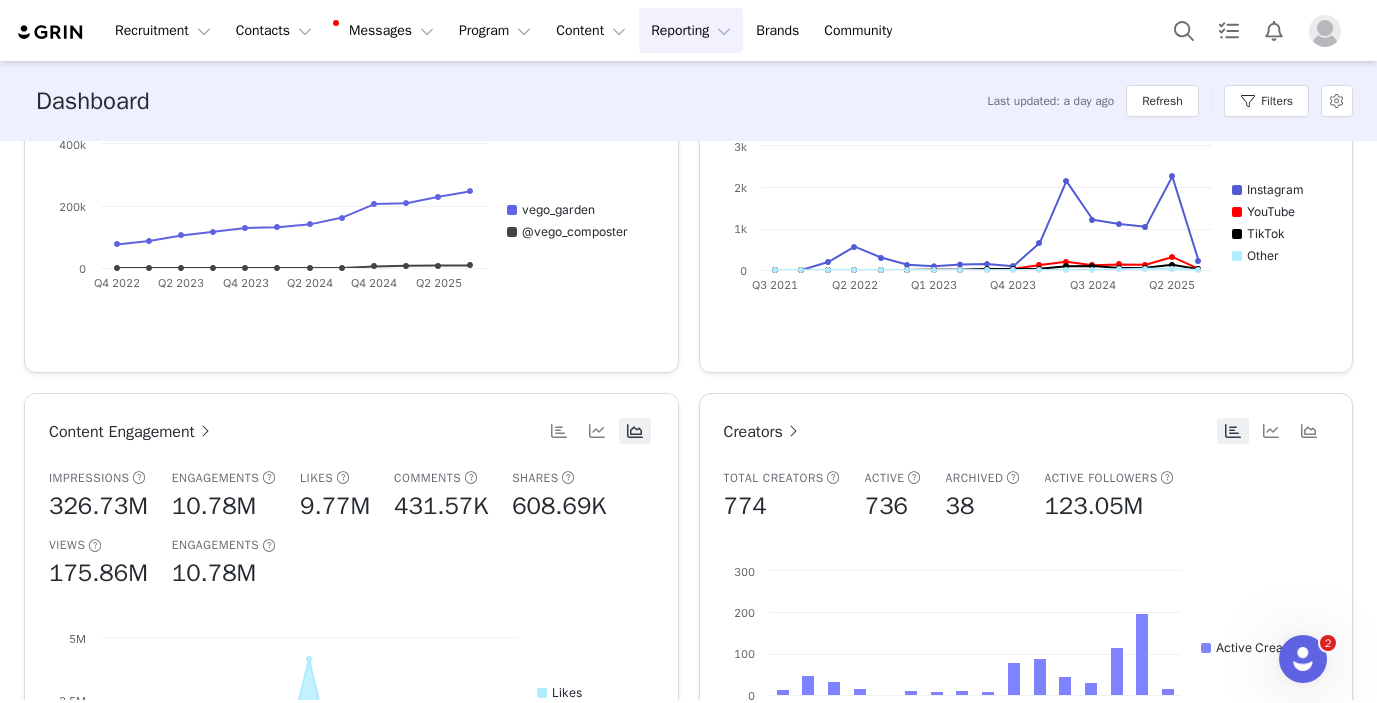 scroll, scrollTop: 847, scrollLeft: 0, axis: vertical 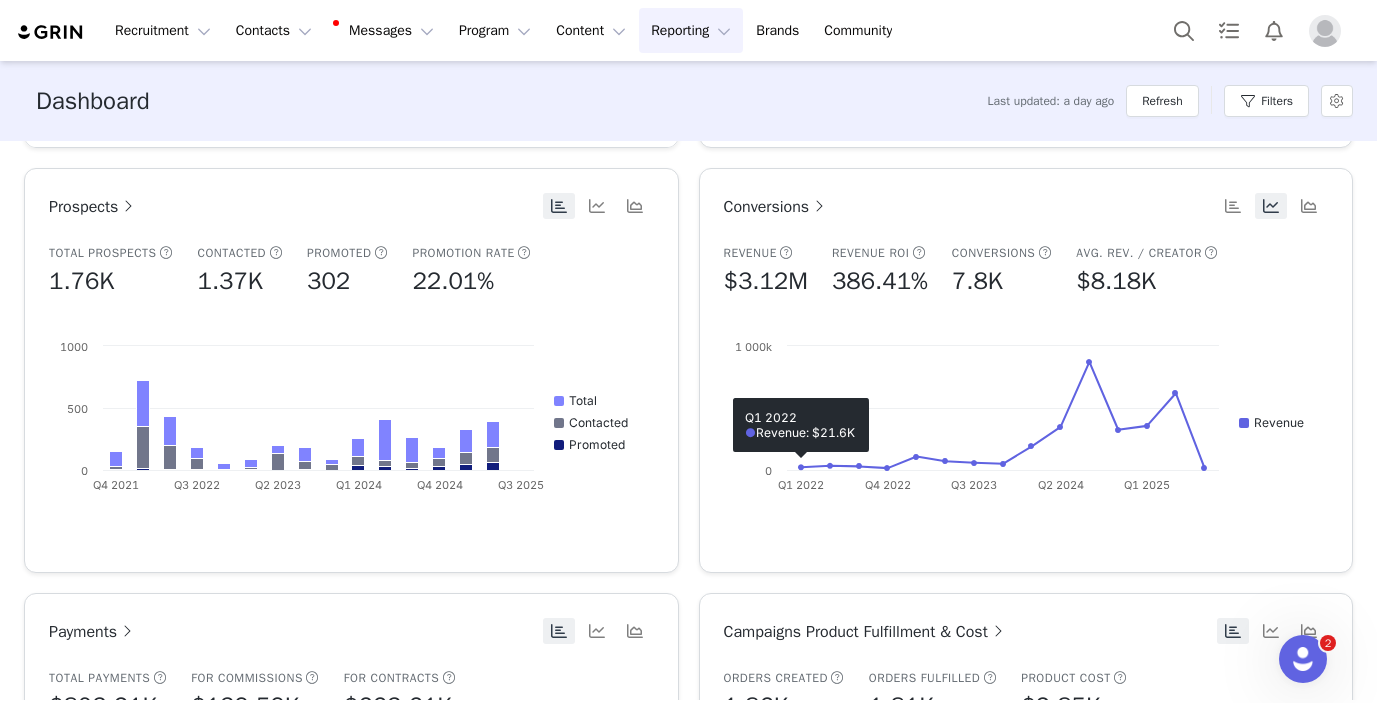 click on "Conversions" at bounding box center [777, 207] 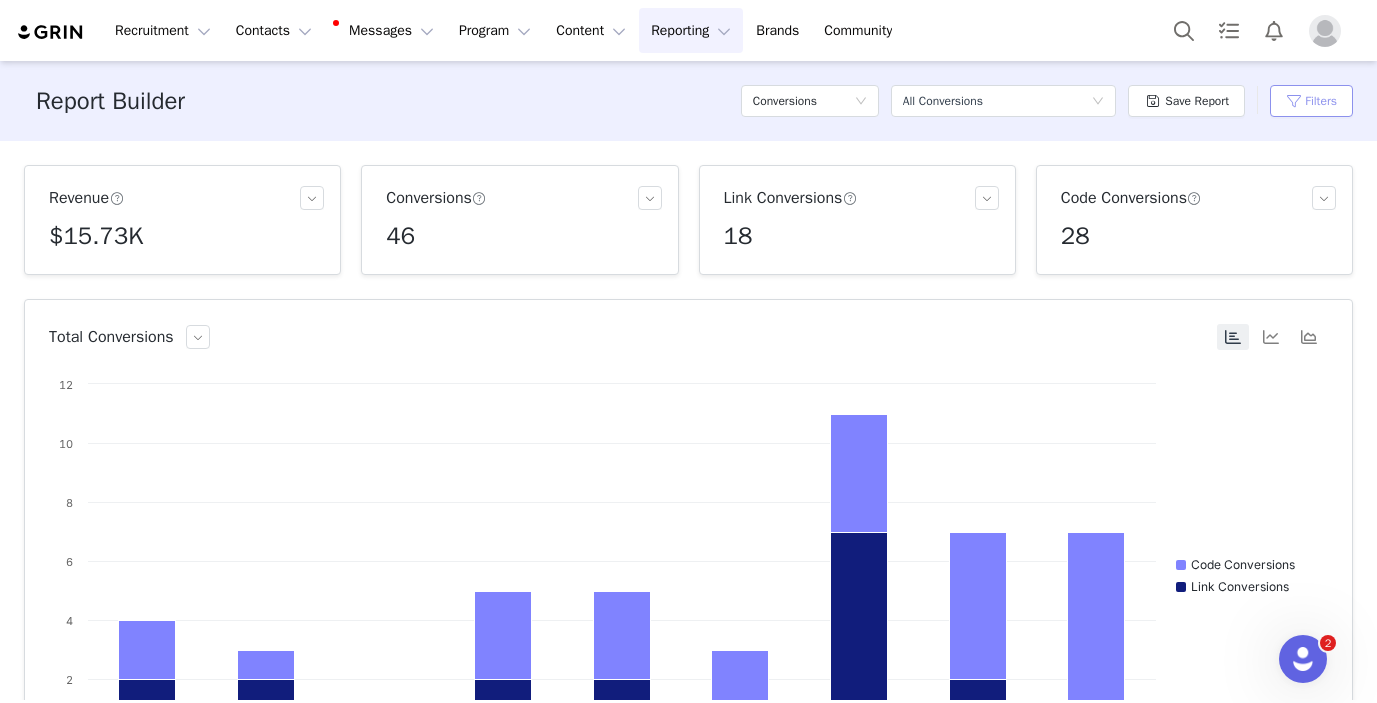 click on "Filters" at bounding box center [1311, 101] 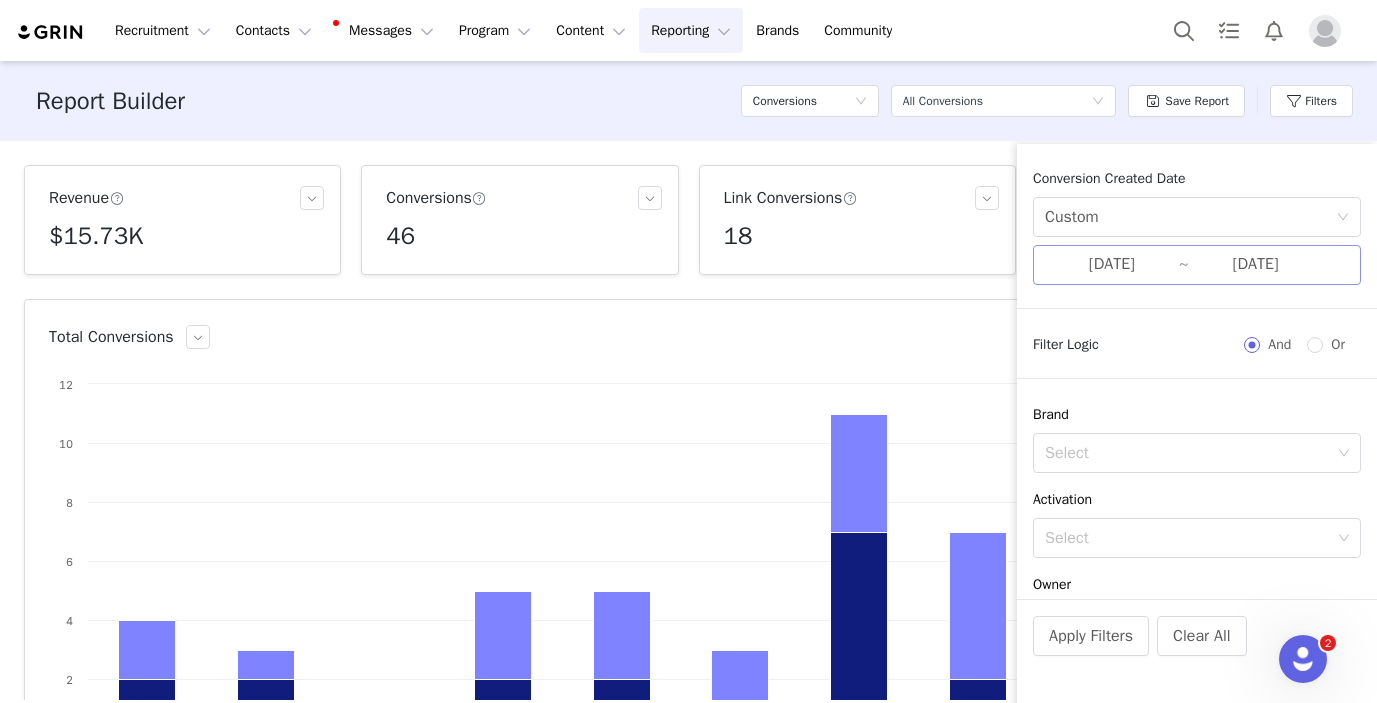 click on "[DATE]" at bounding box center (1112, 265) 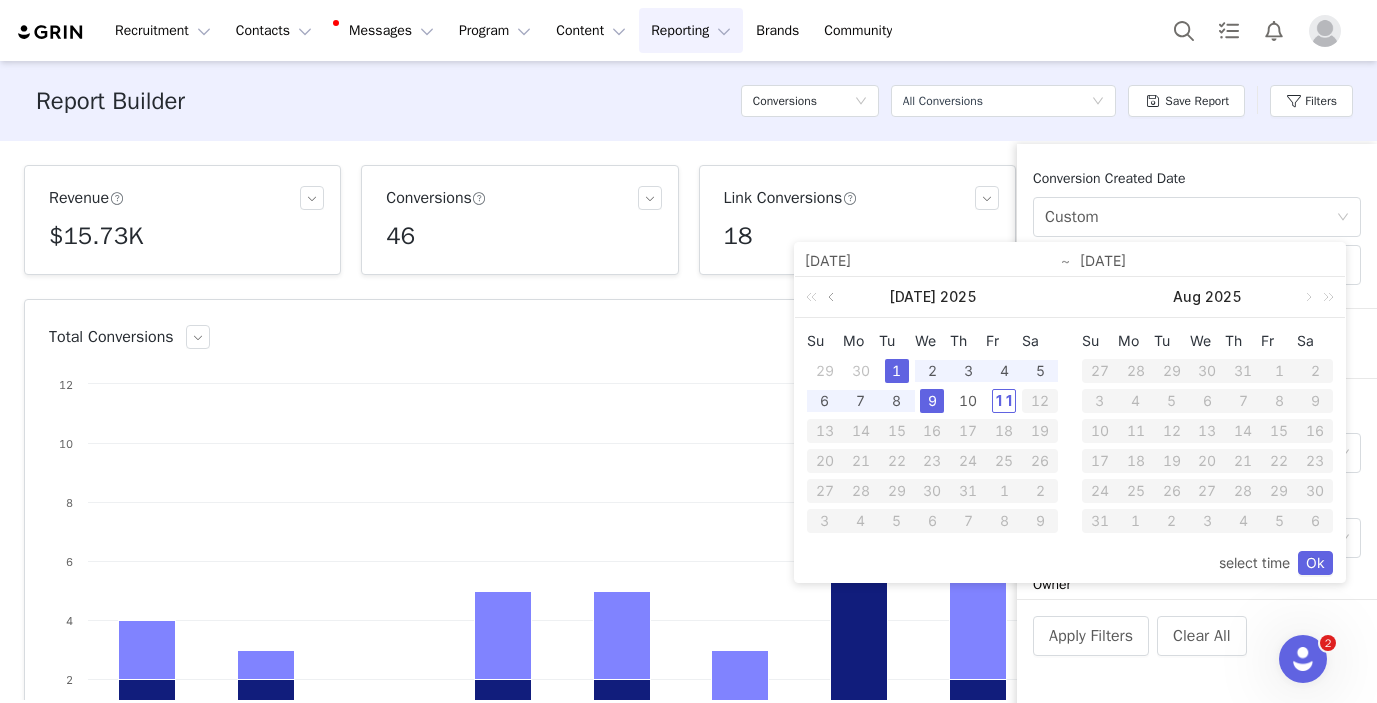 click at bounding box center [833, 297] 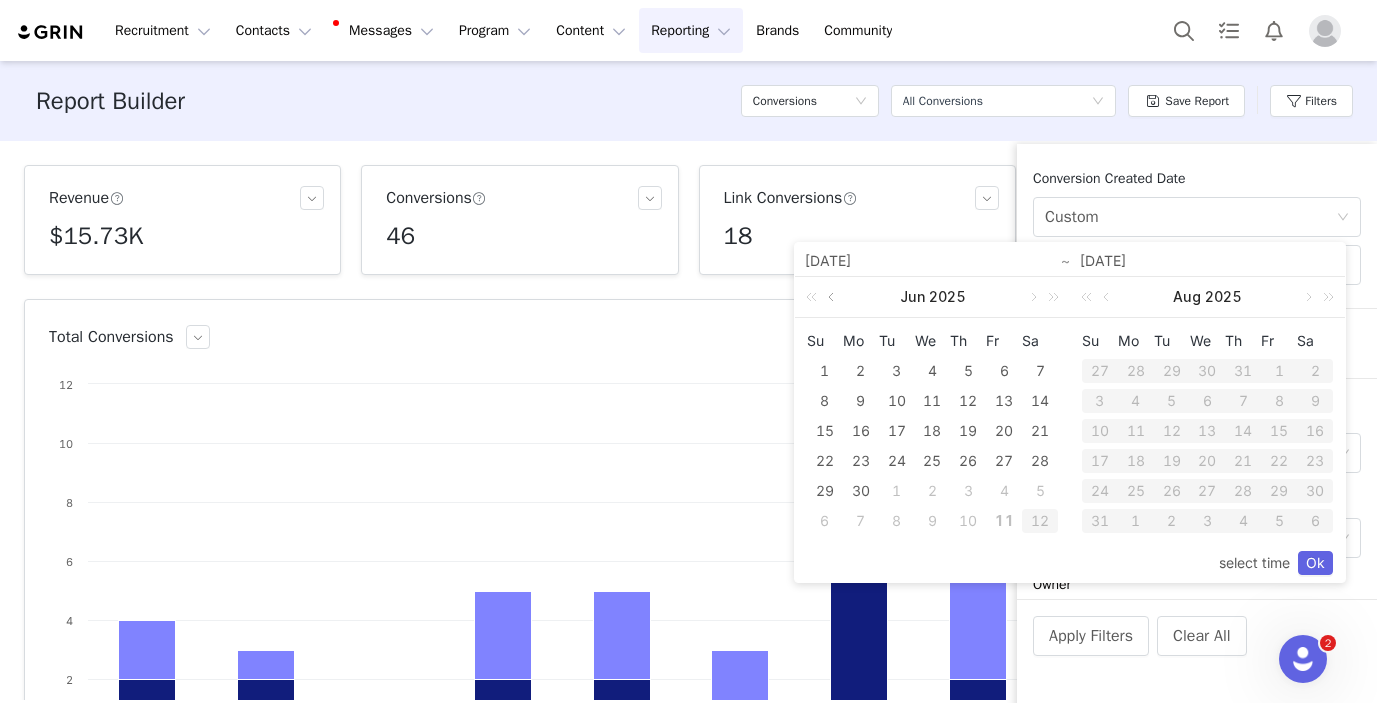 click at bounding box center (833, 297) 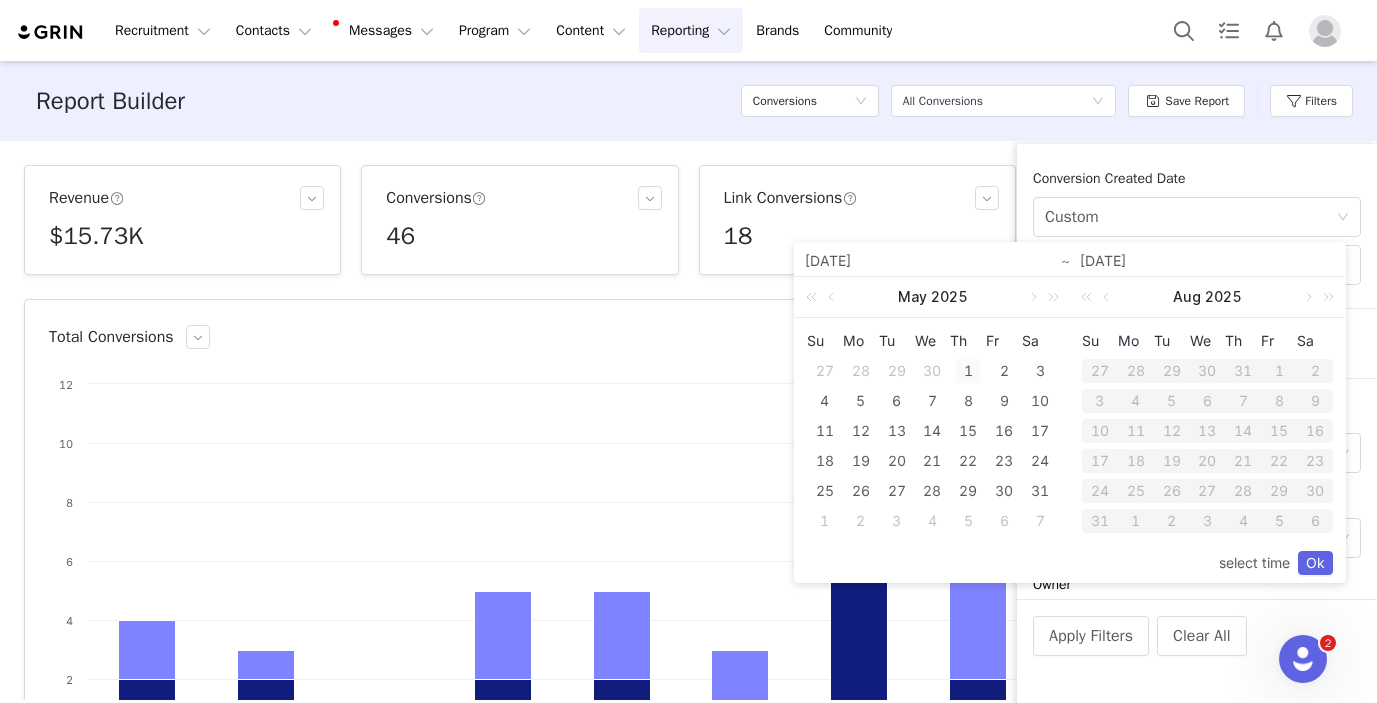 click on "1" at bounding box center [968, 371] 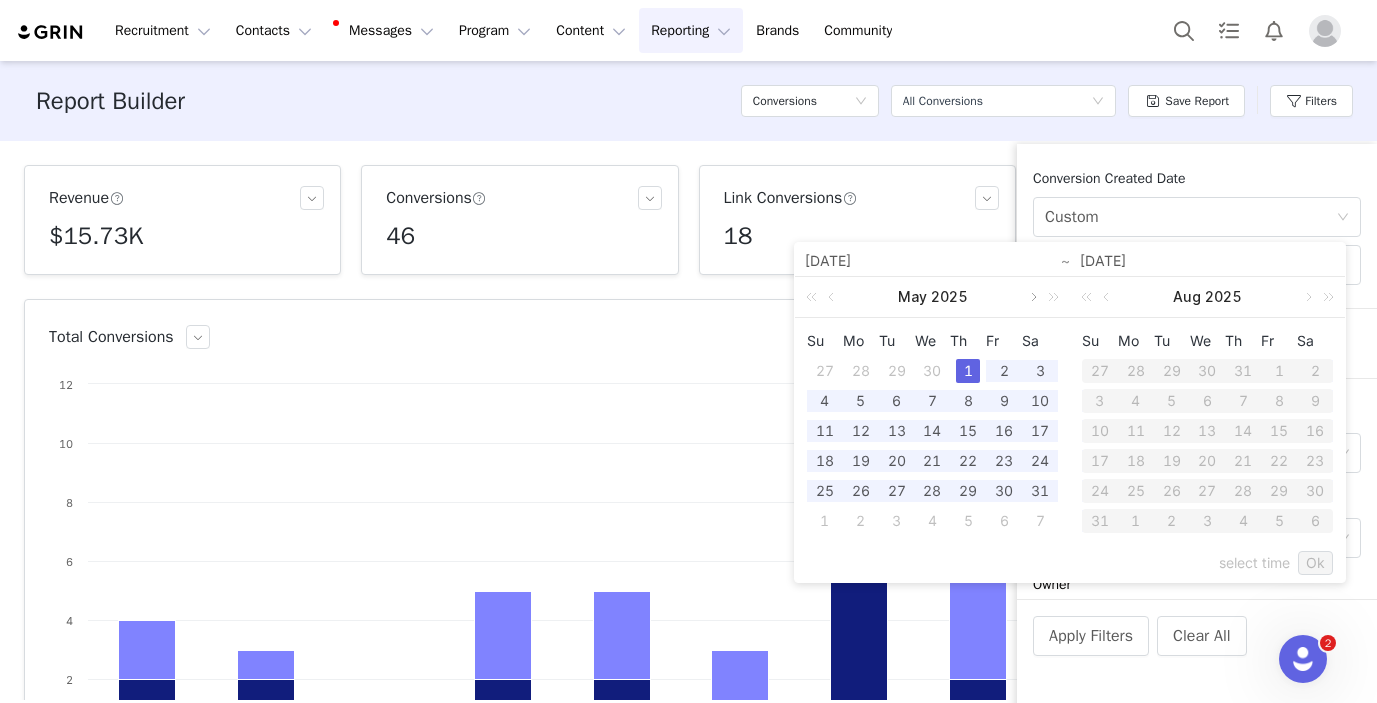 click at bounding box center (1032, 297) 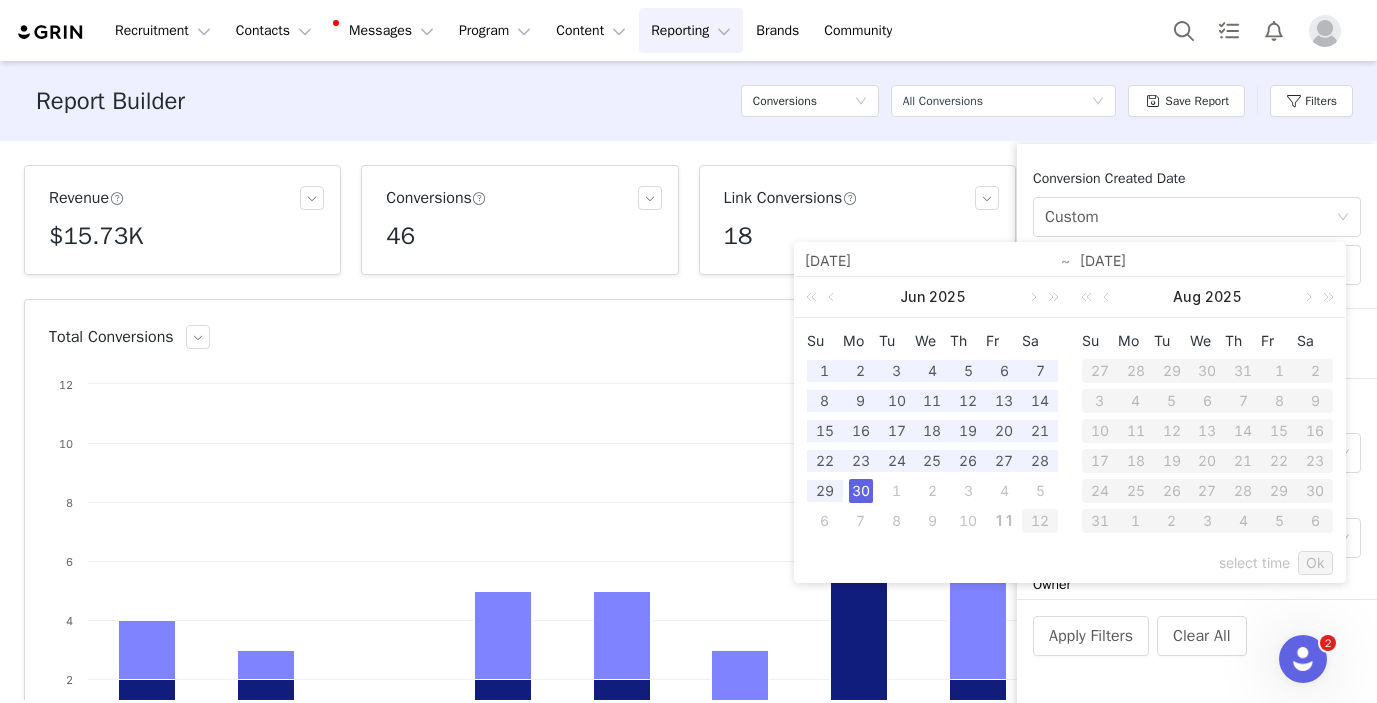 click on "30" at bounding box center [861, 491] 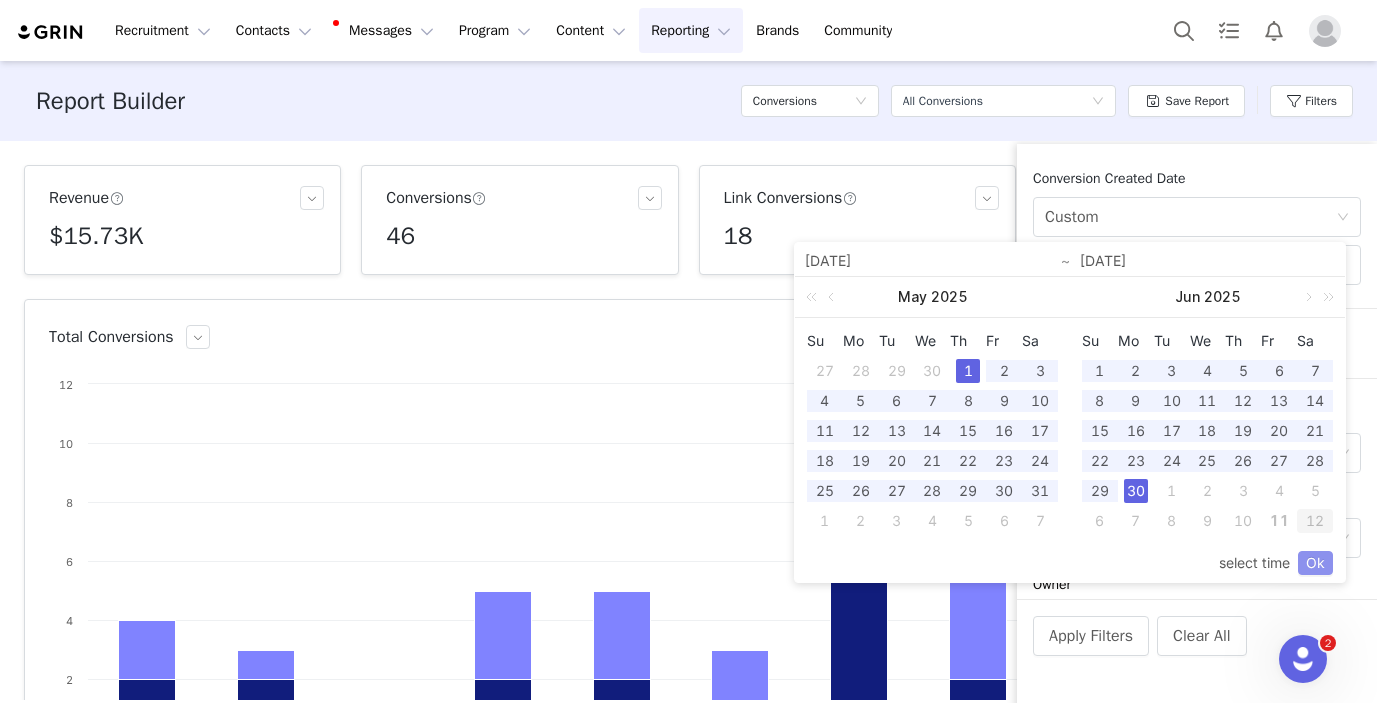 click on "Ok" at bounding box center (1315, 563) 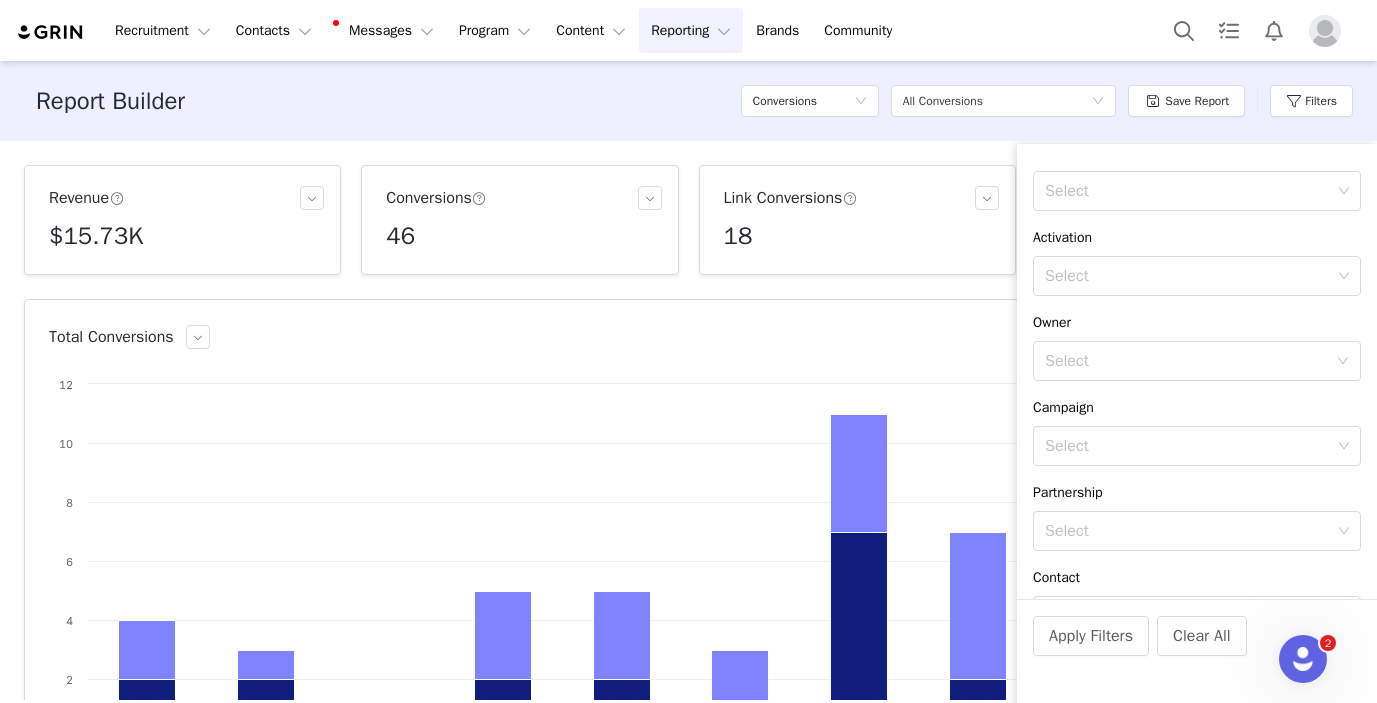 scroll, scrollTop: 366, scrollLeft: 0, axis: vertical 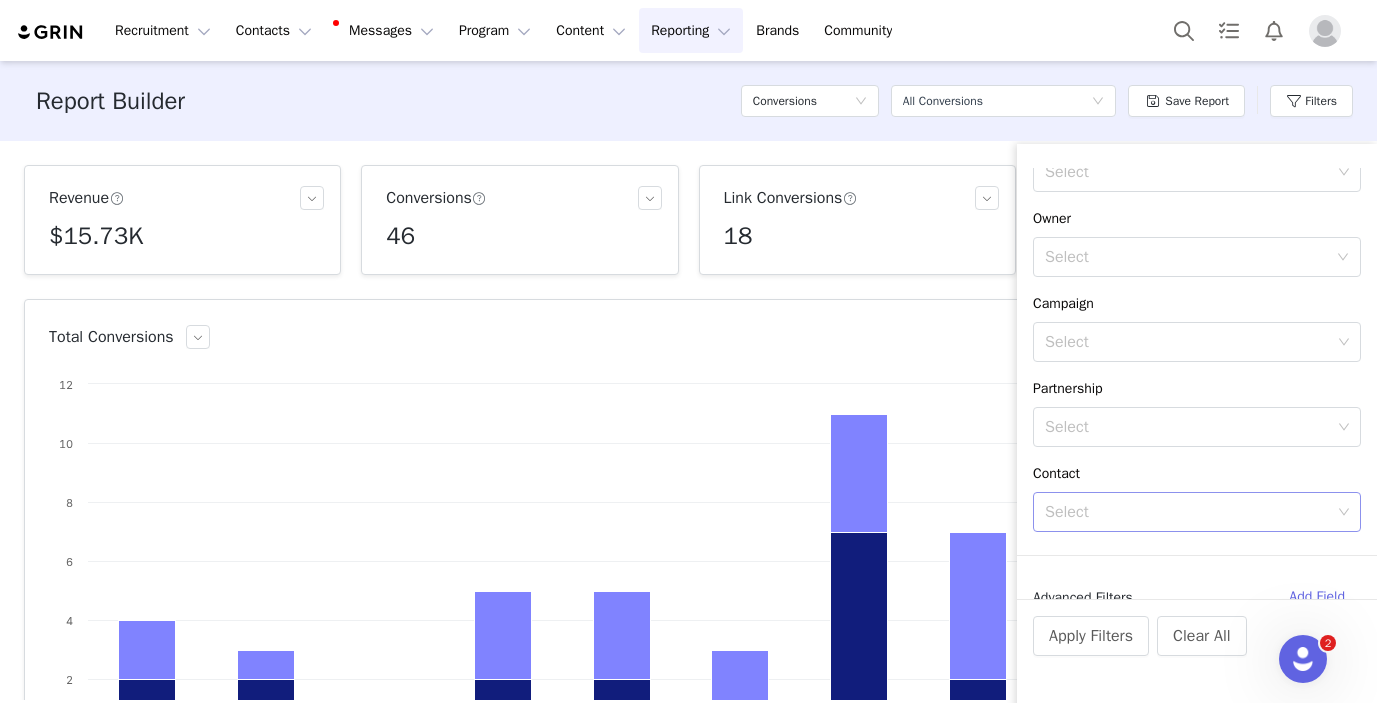 click on "Select" at bounding box center (1188, 512) 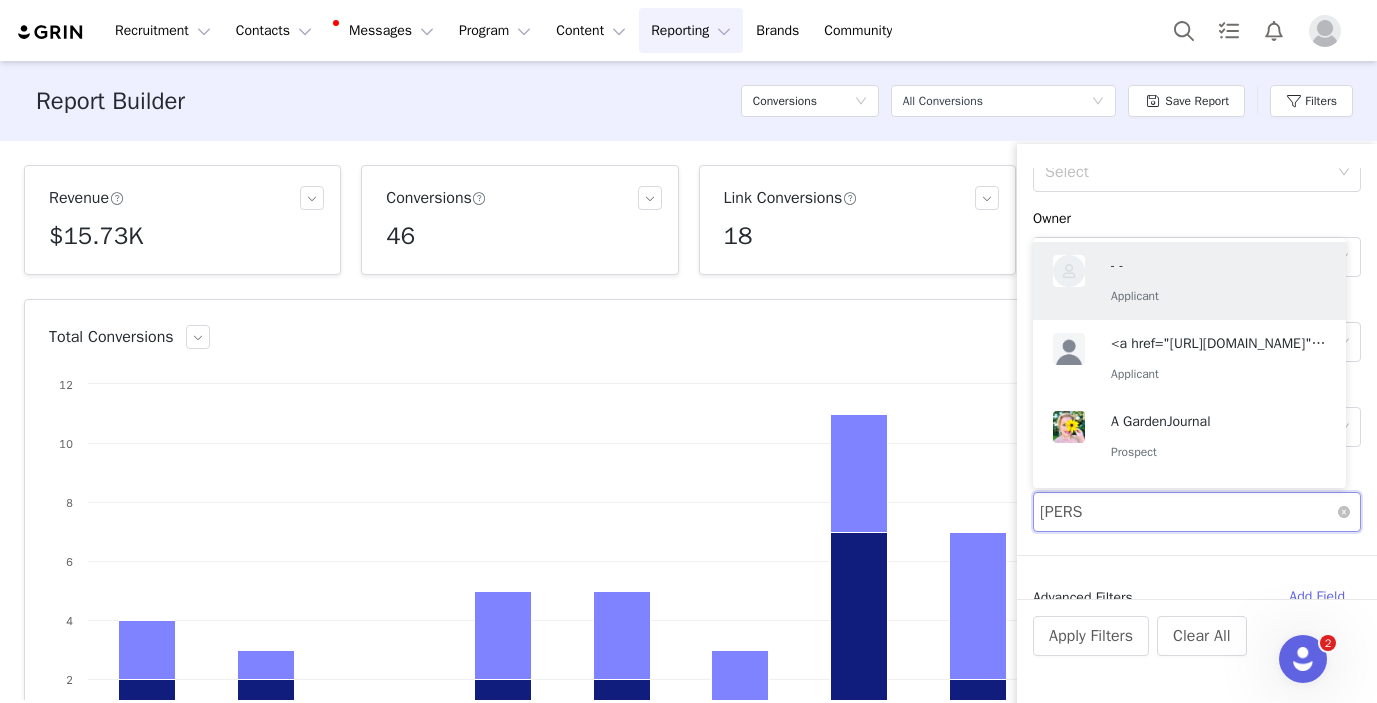type on "[PERSON_NAME]" 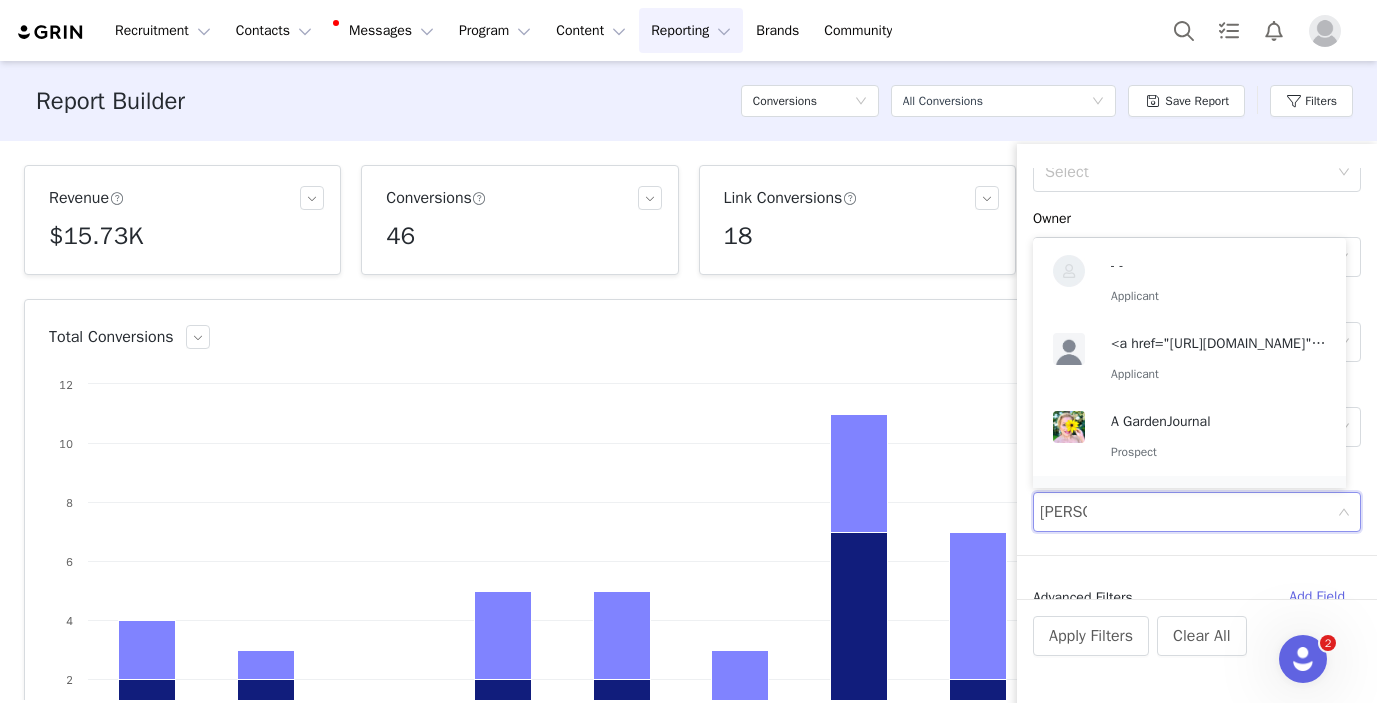 scroll, scrollTop: 66, scrollLeft: 0, axis: vertical 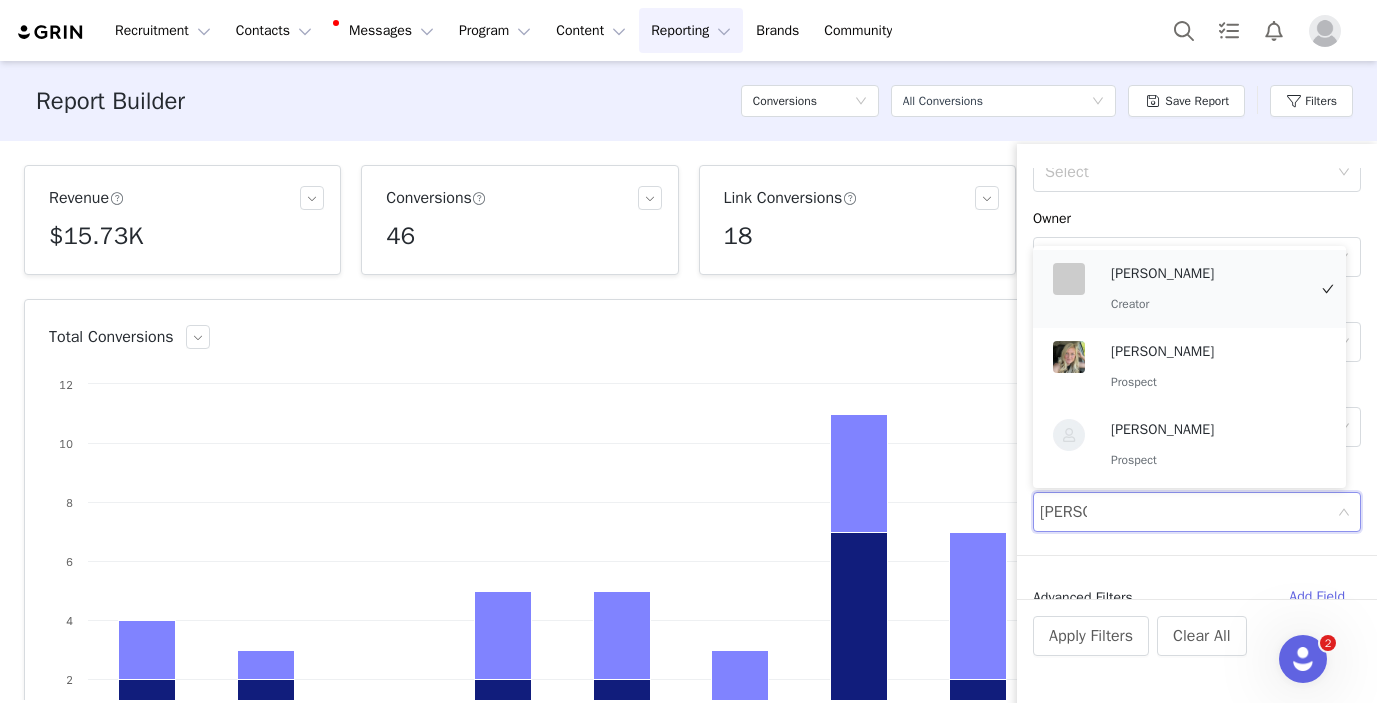 click on "[PERSON_NAME] Creator" at bounding box center [1208, 289] 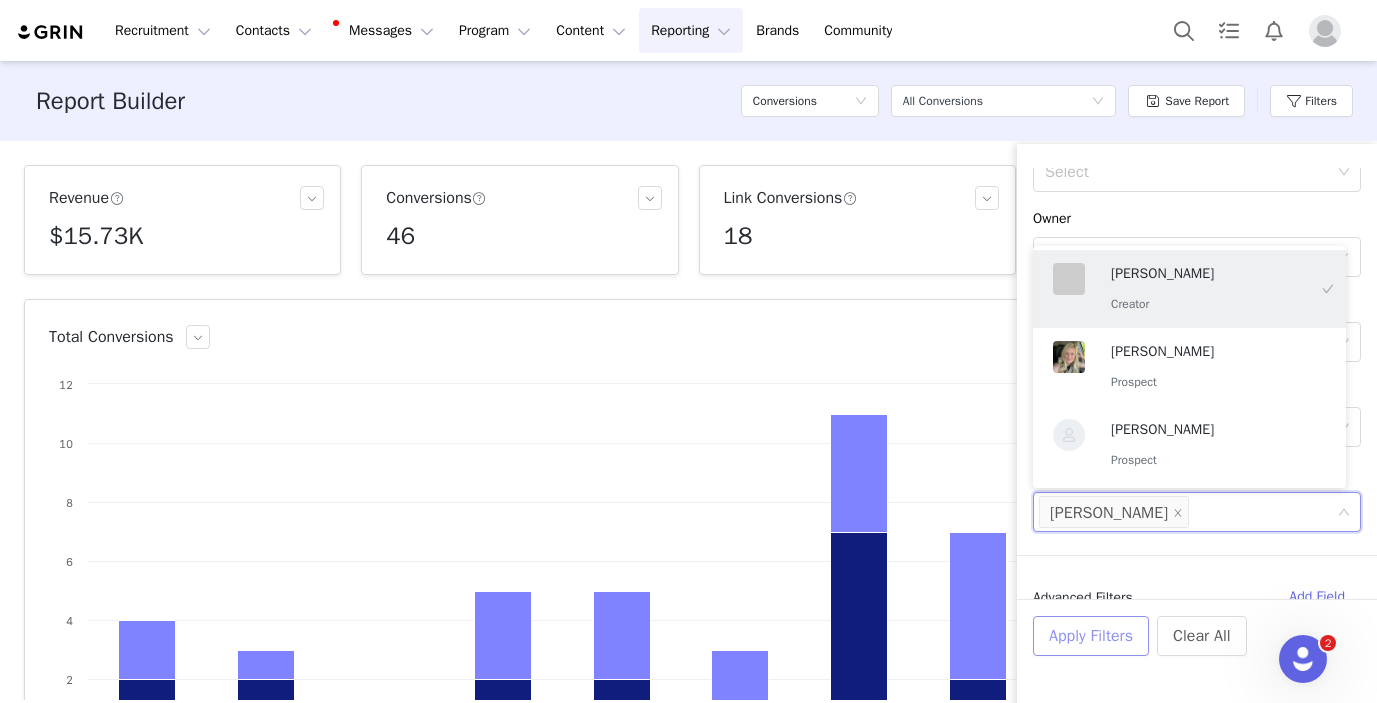 click on "Apply Filters" at bounding box center (1091, 636) 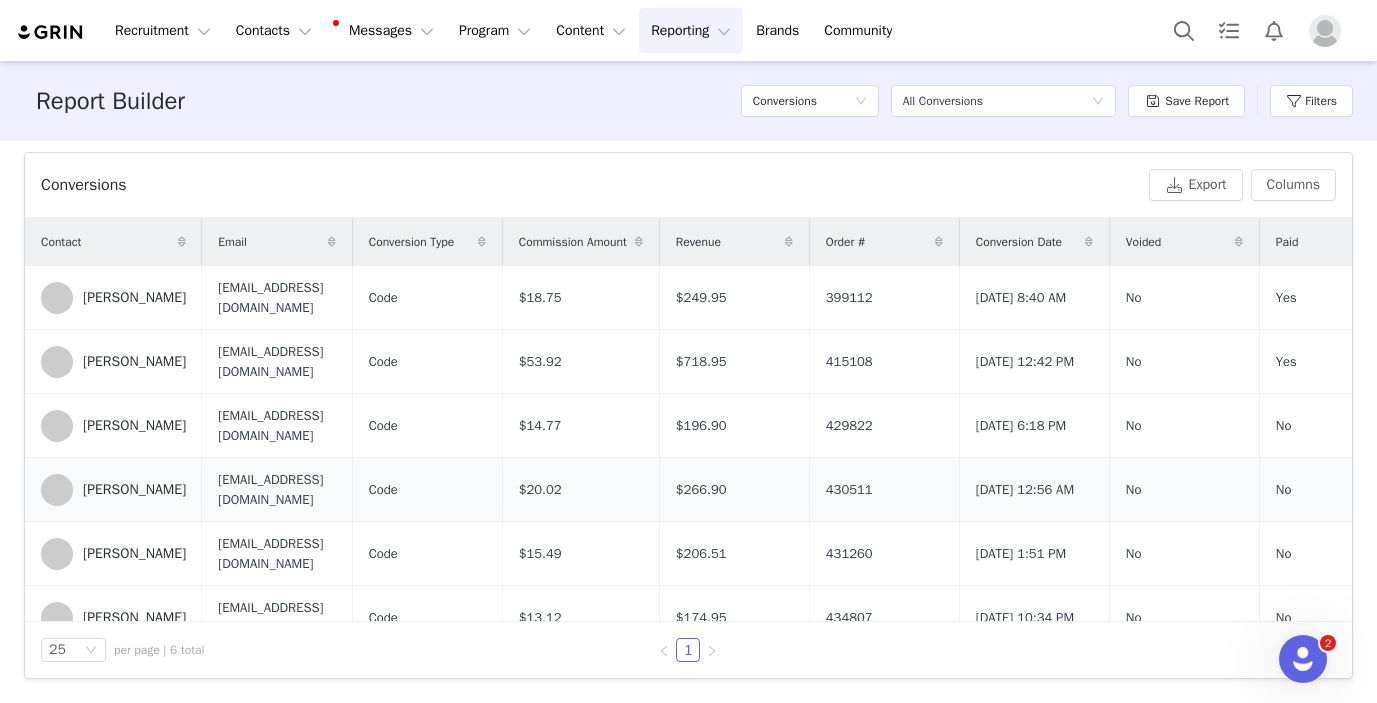 scroll, scrollTop: 662, scrollLeft: 0, axis: vertical 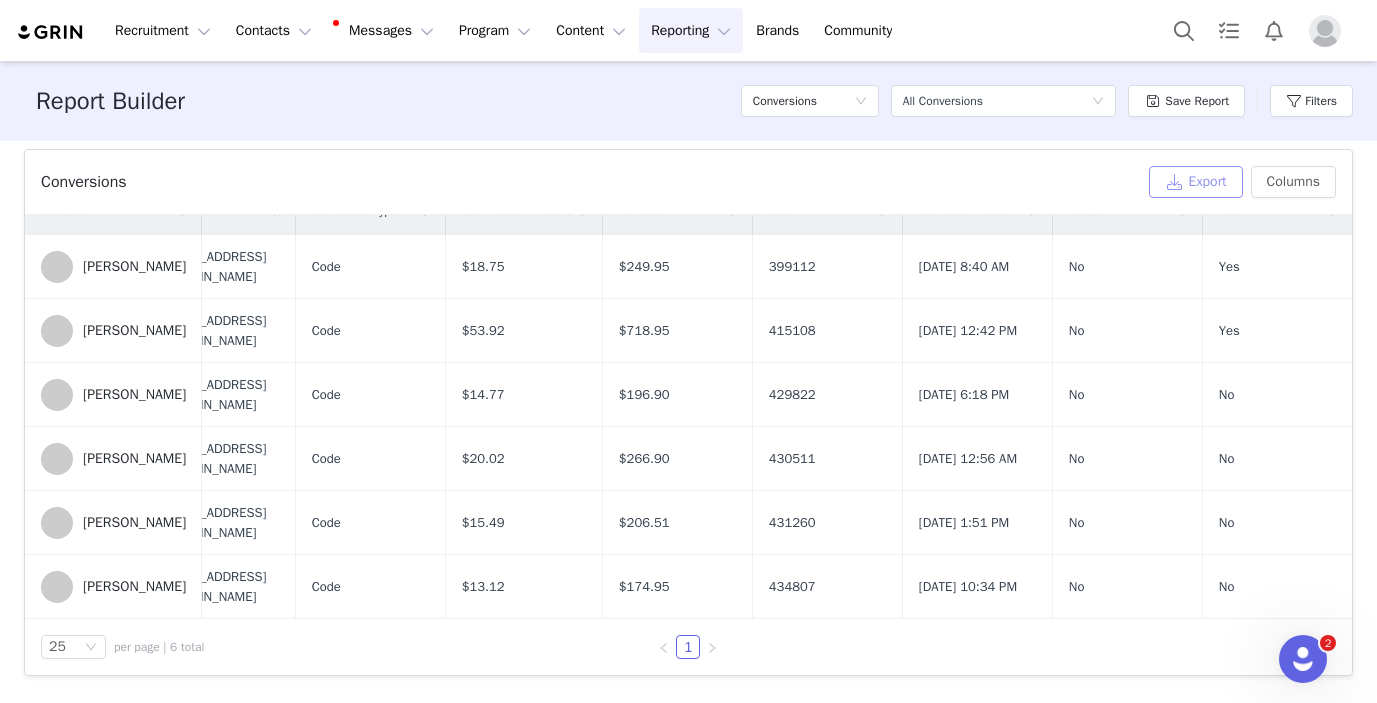 click on "Export" at bounding box center [1196, 182] 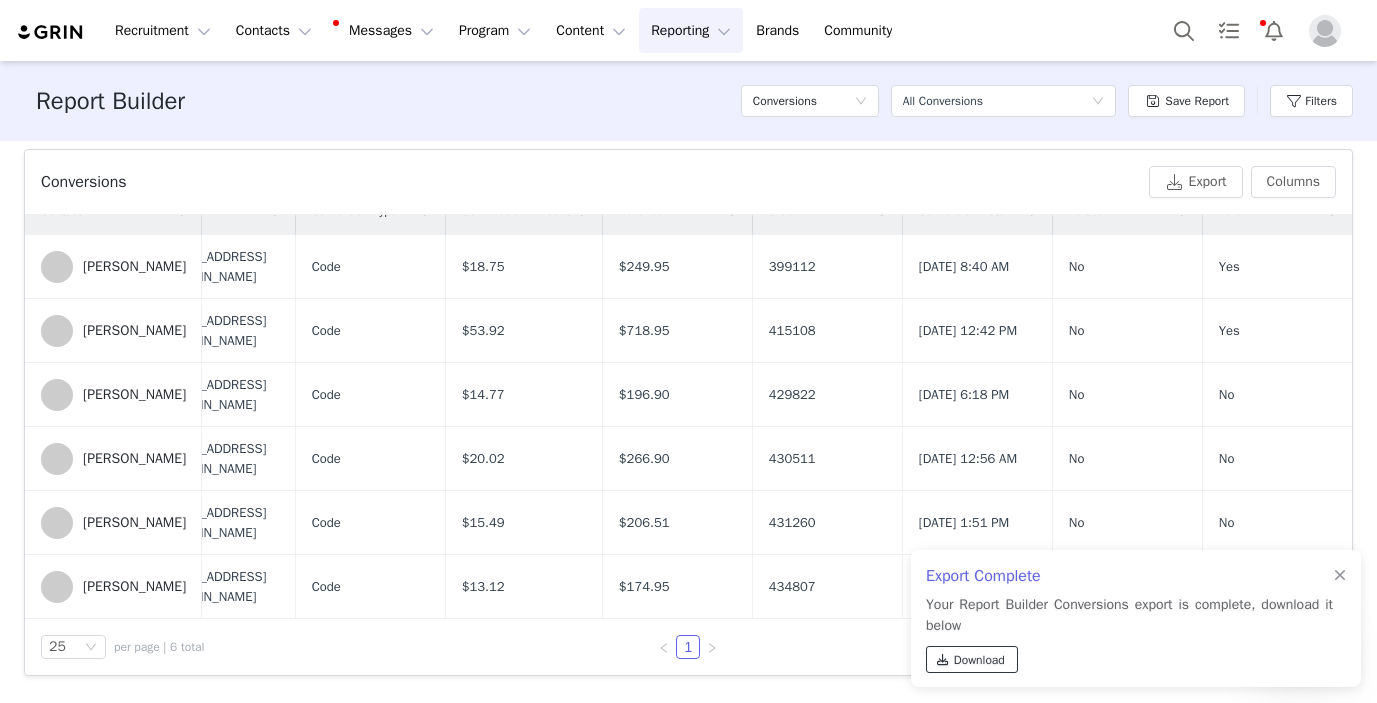 click on "Download" at bounding box center [979, 660] 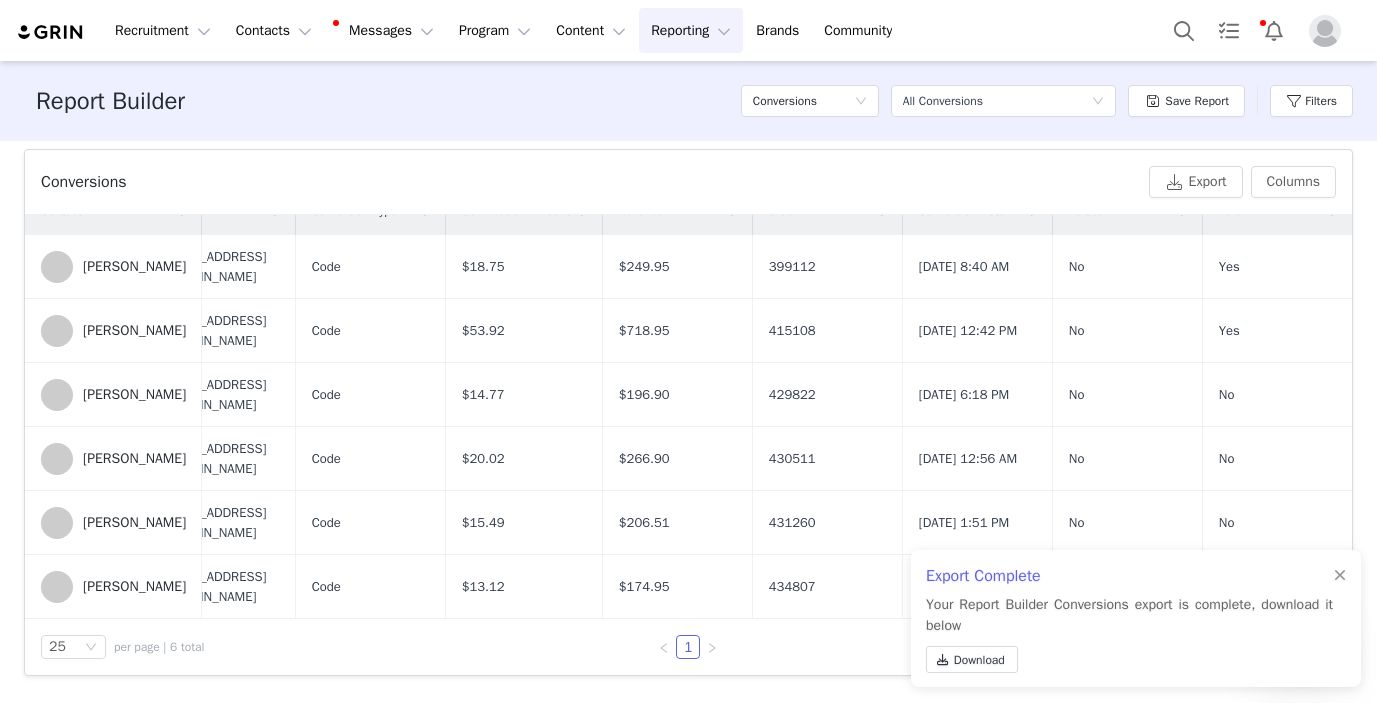 click on "[PERSON_NAME]" at bounding box center (134, 267) 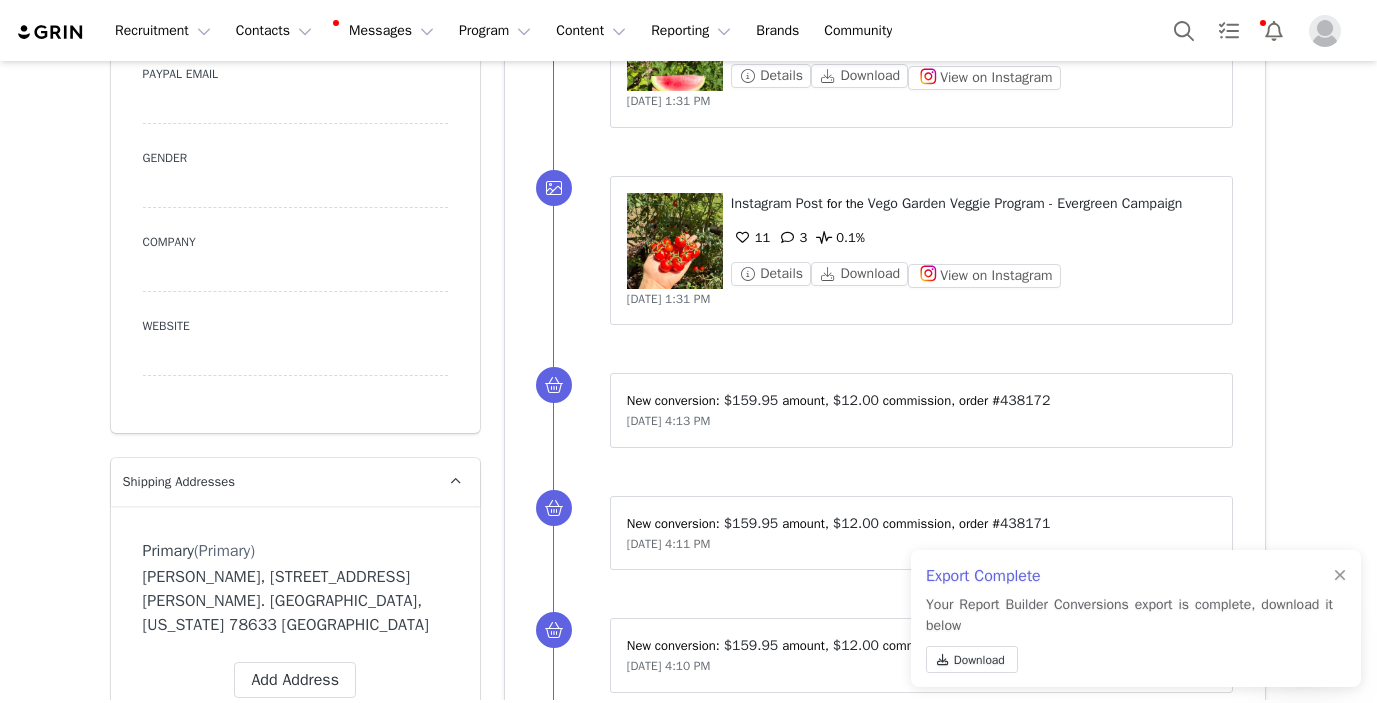 scroll, scrollTop: 0, scrollLeft: 0, axis: both 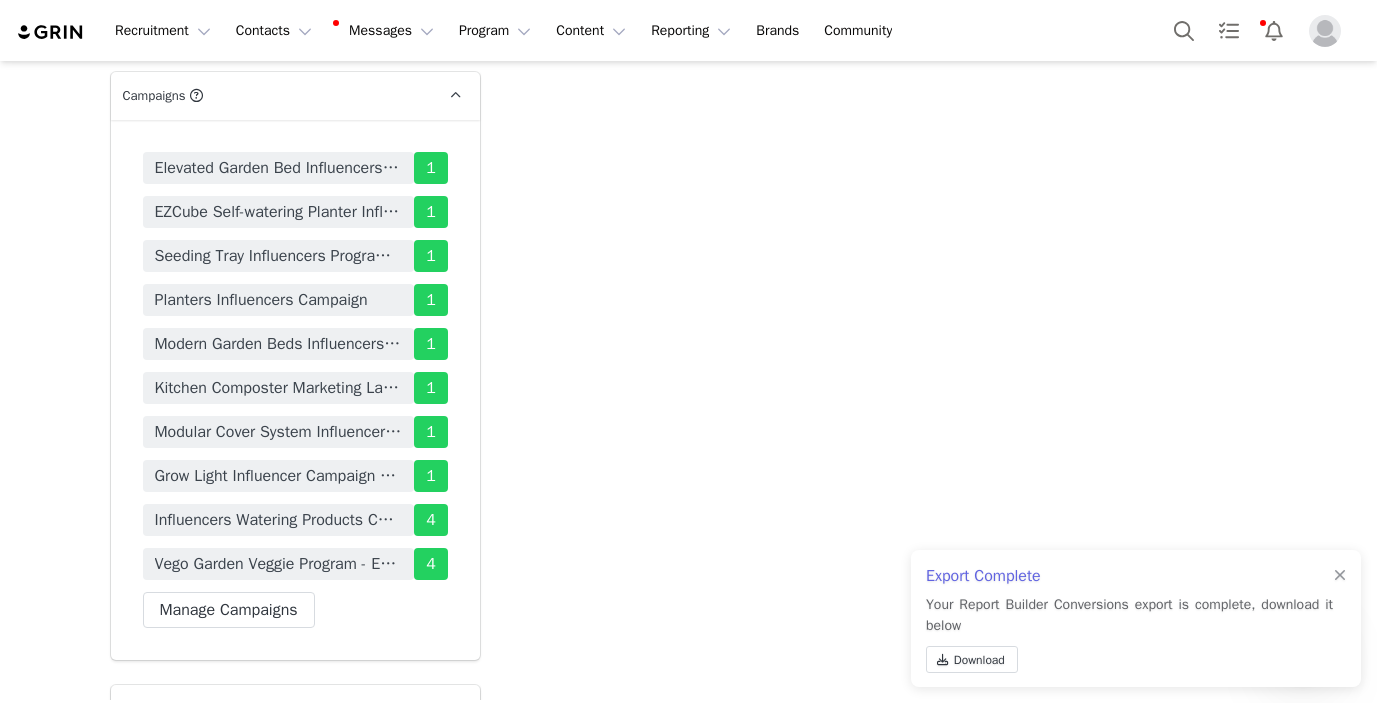 click on "Vego Garden Veggie Program - Evergreen Campaign" at bounding box center [279, 564] 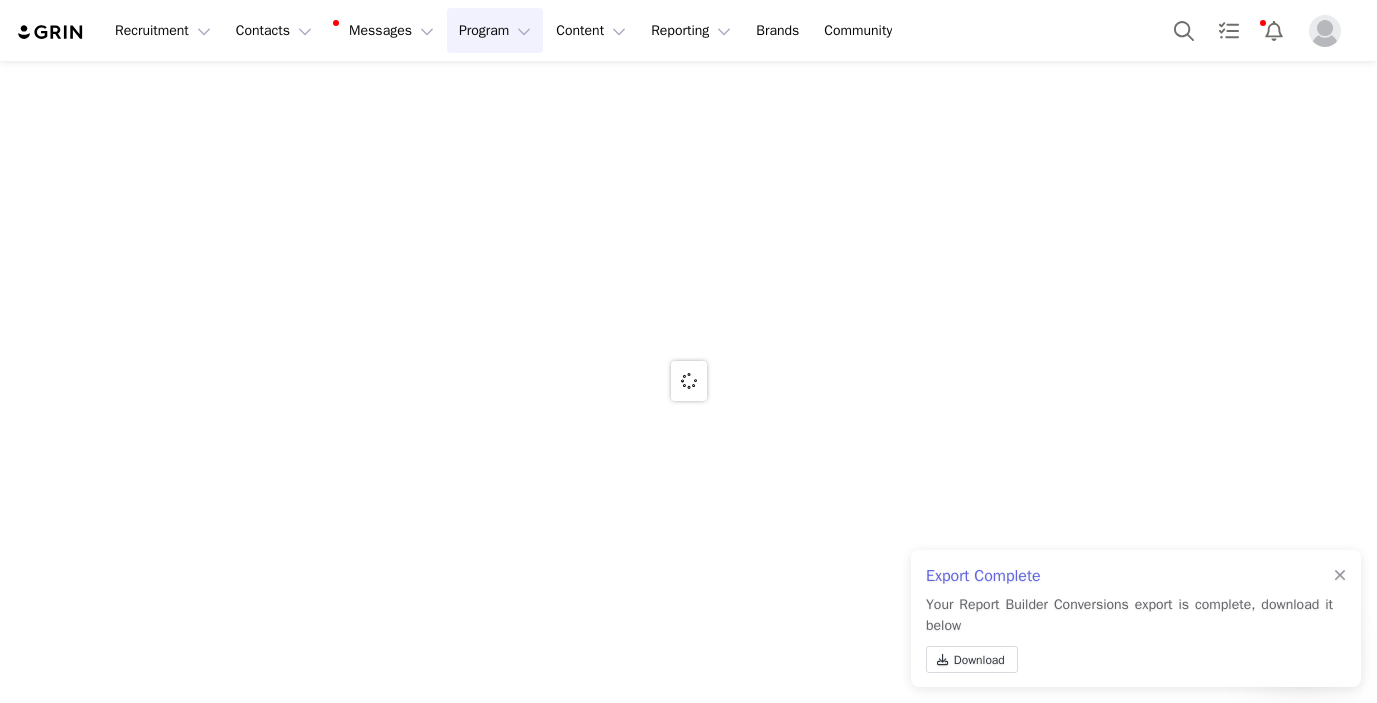 scroll, scrollTop: 0, scrollLeft: 0, axis: both 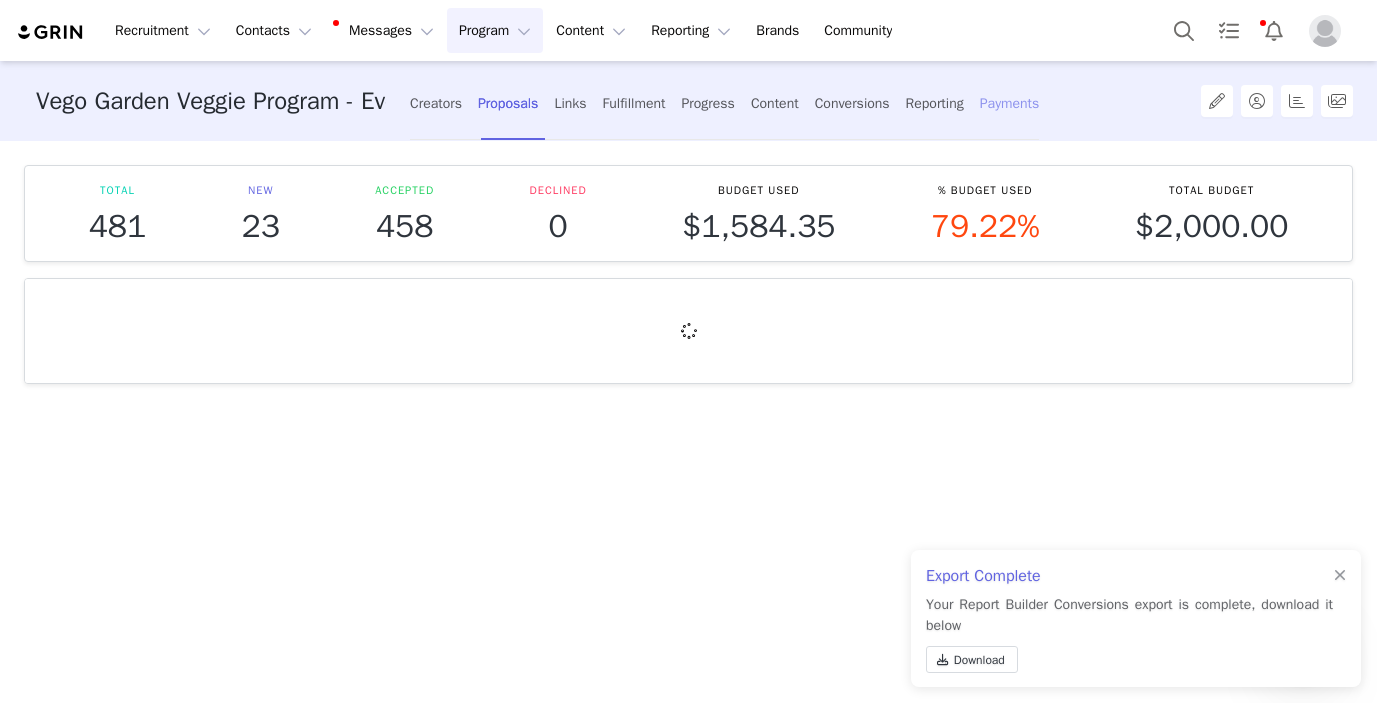 click on "Payments" at bounding box center [1010, 103] 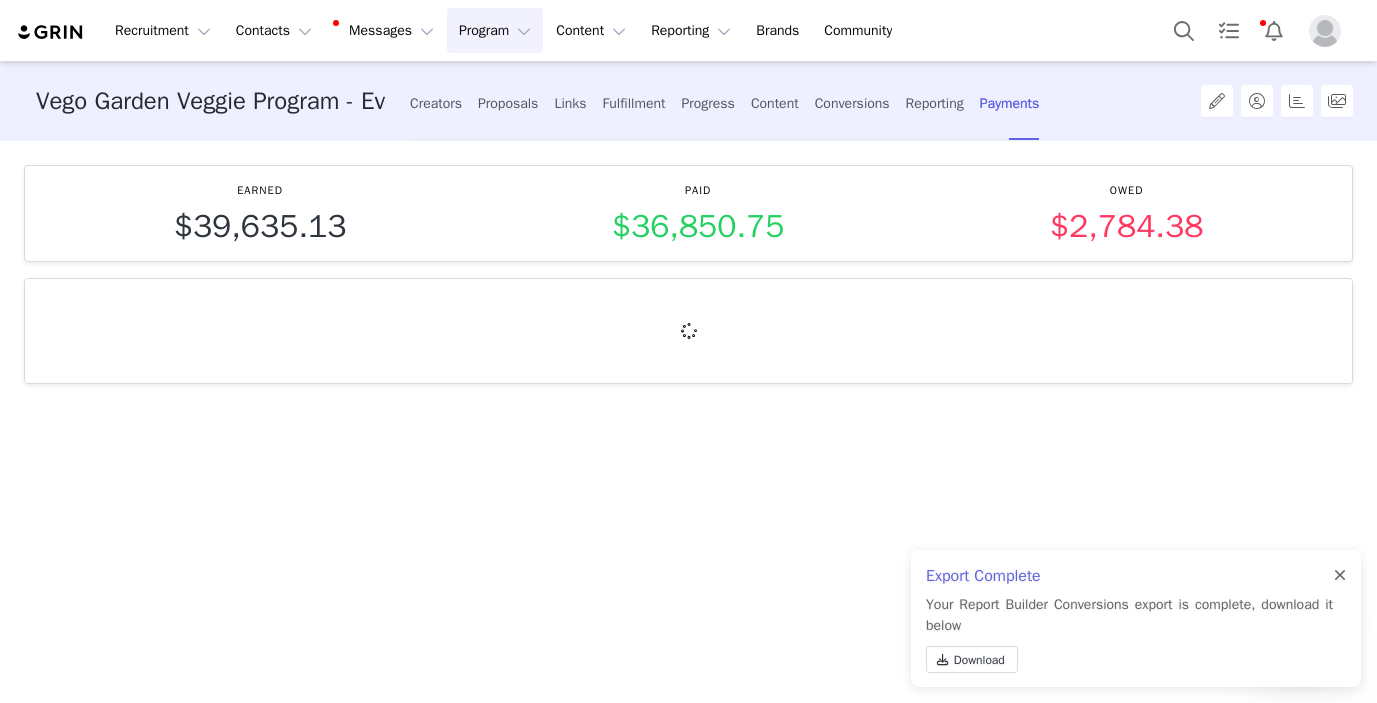 click at bounding box center (1340, 576) 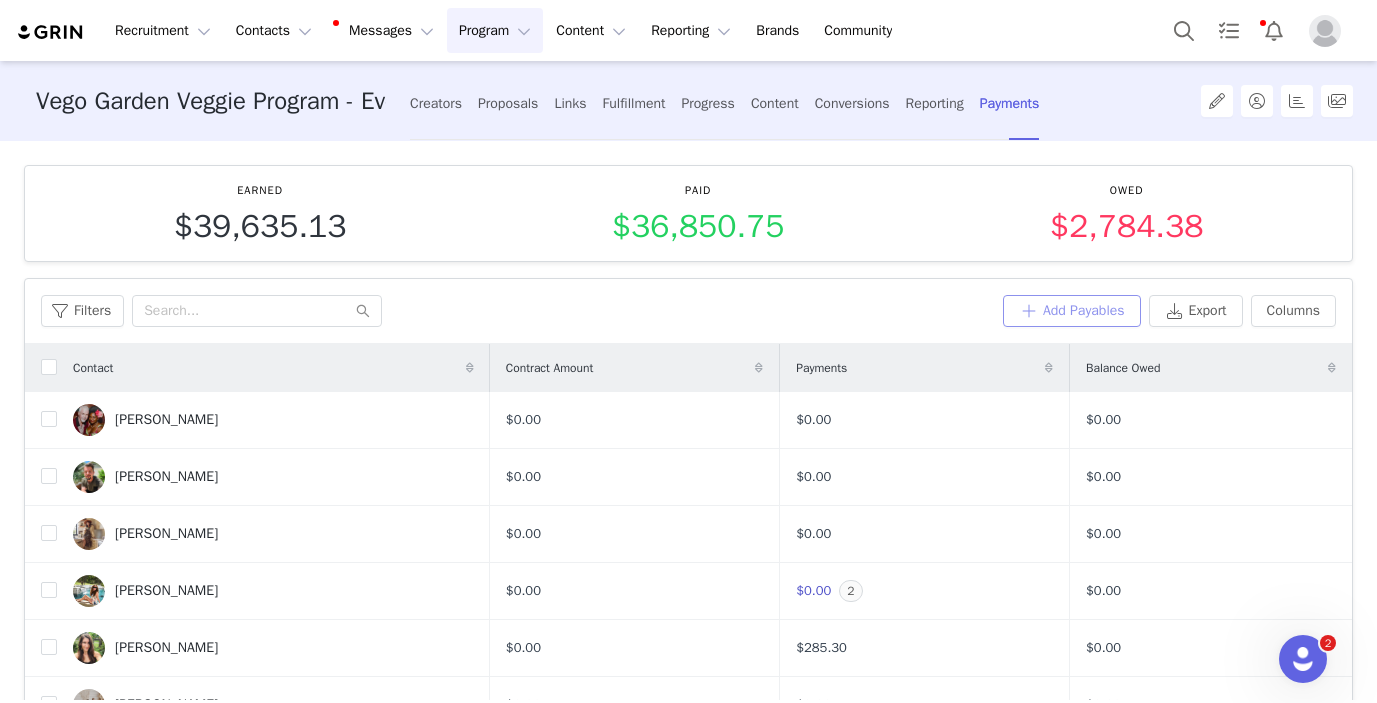 click on "Add Payables" at bounding box center (1072, 311) 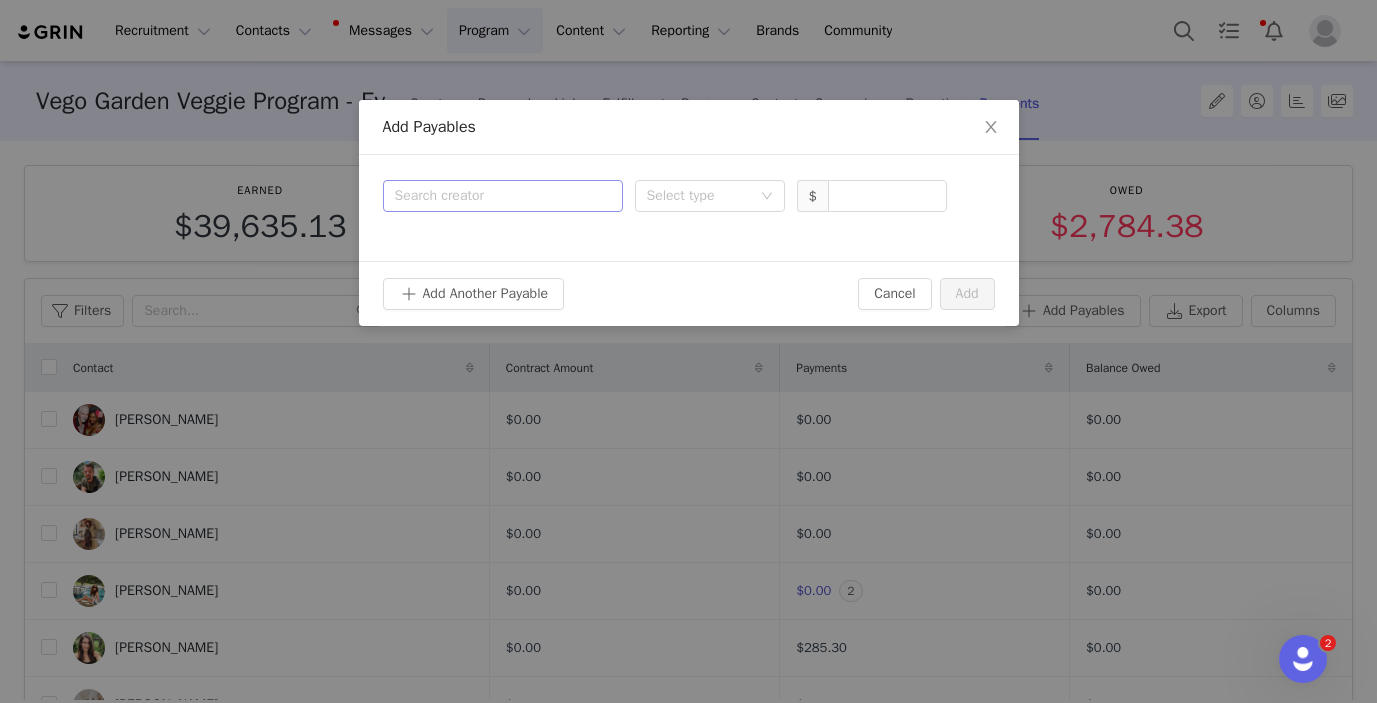 click on "Search creator" at bounding box center (503, 196) 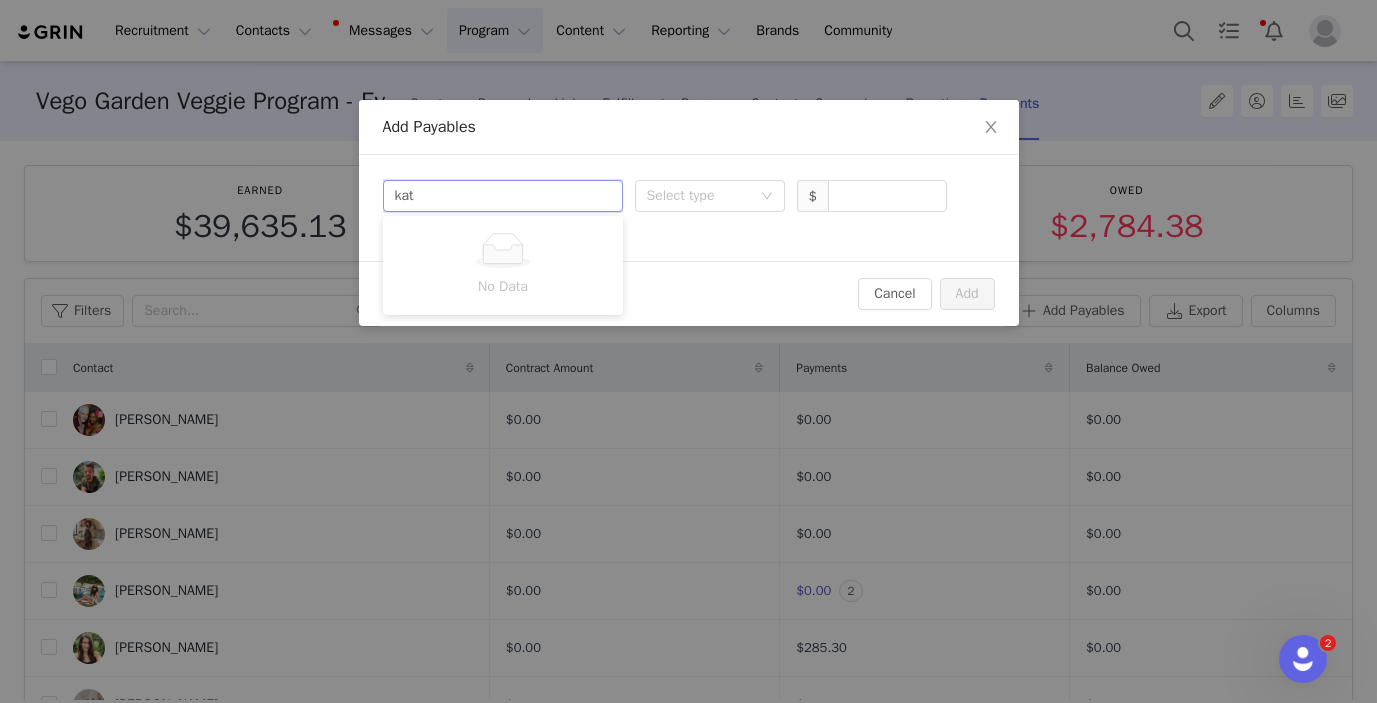 type on "[PERSON_NAME]" 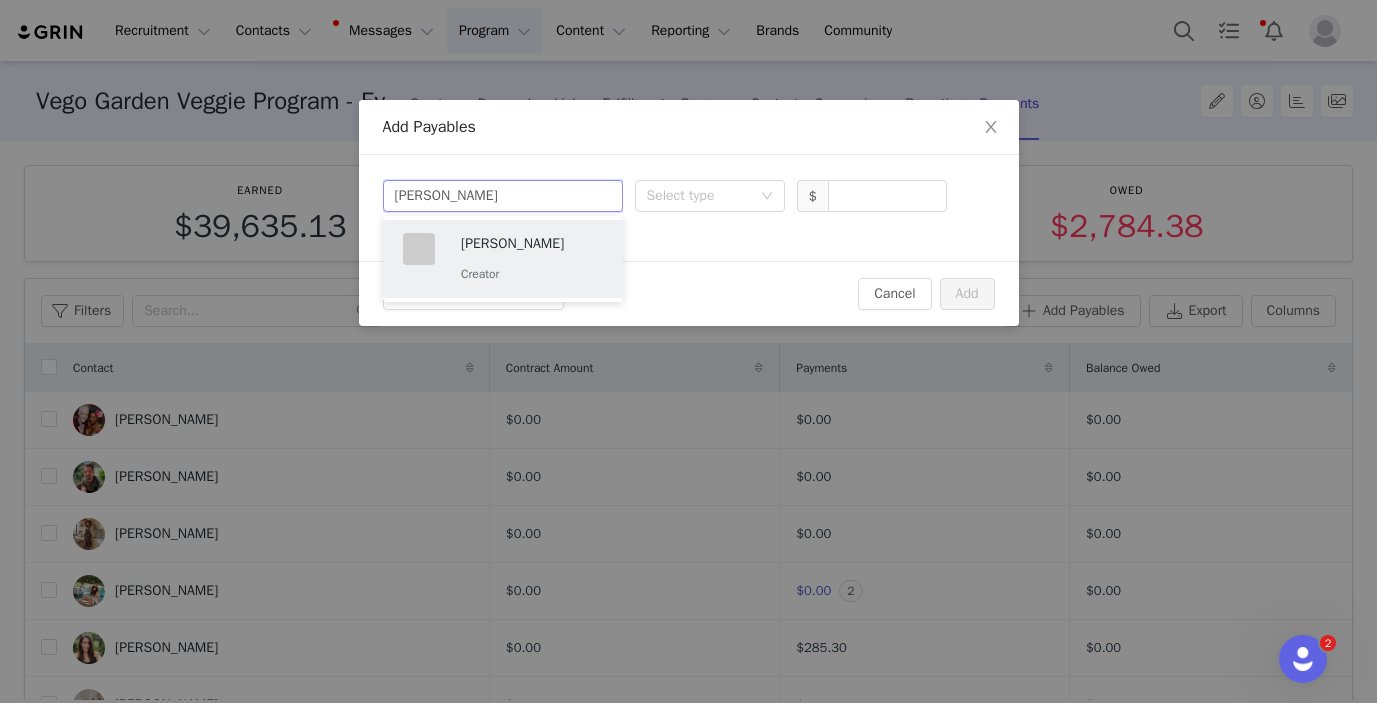 drag, startPoint x: 529, startPoint y: 256, endPoint x: 597, endPoint y: 241, distance: 69.63476 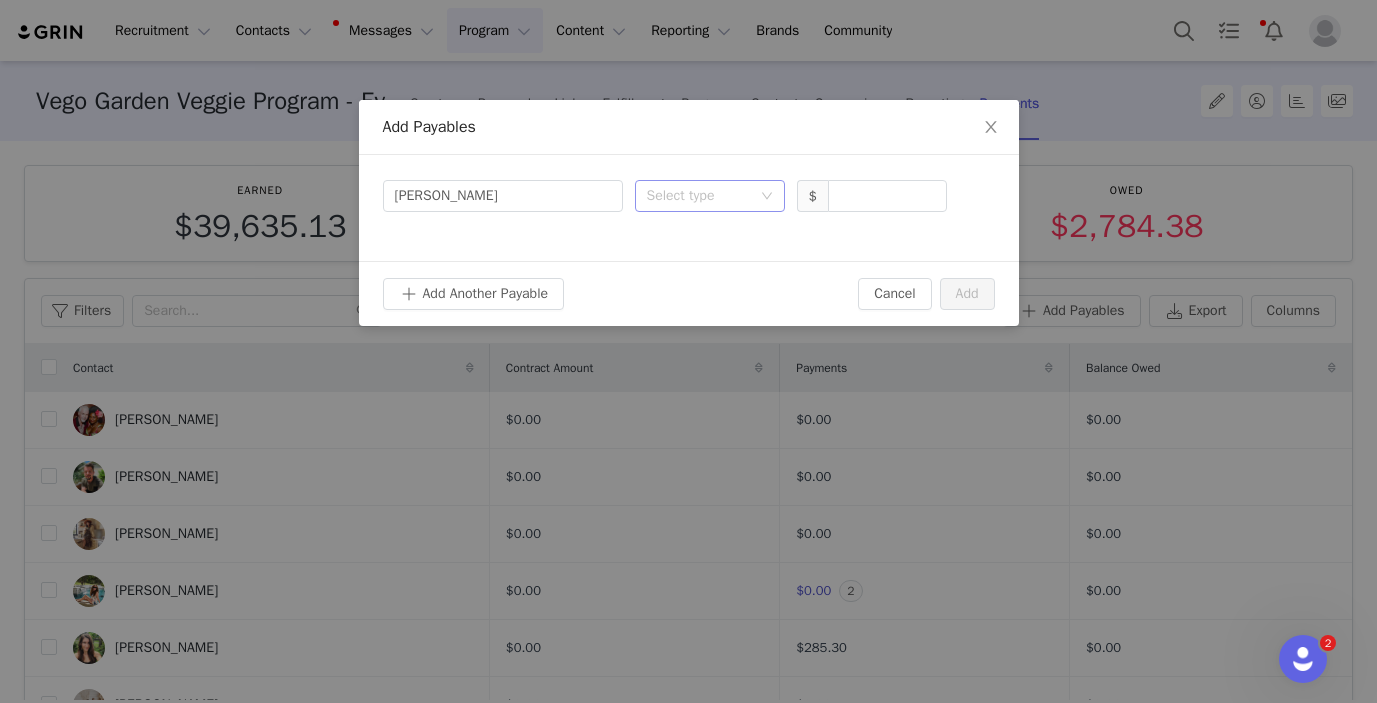 click on "Select type" at bounding box center (699, 196) 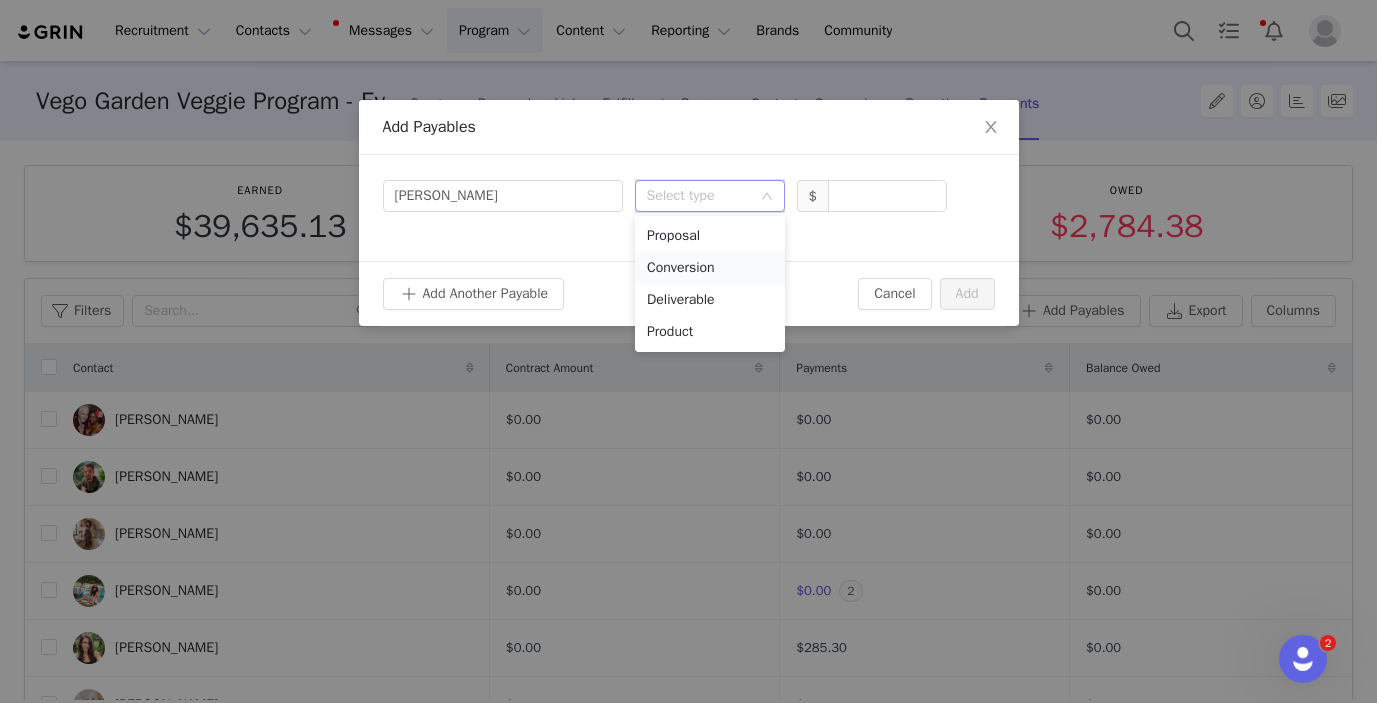 click on "Conversion" at bounding box center (710, 268) 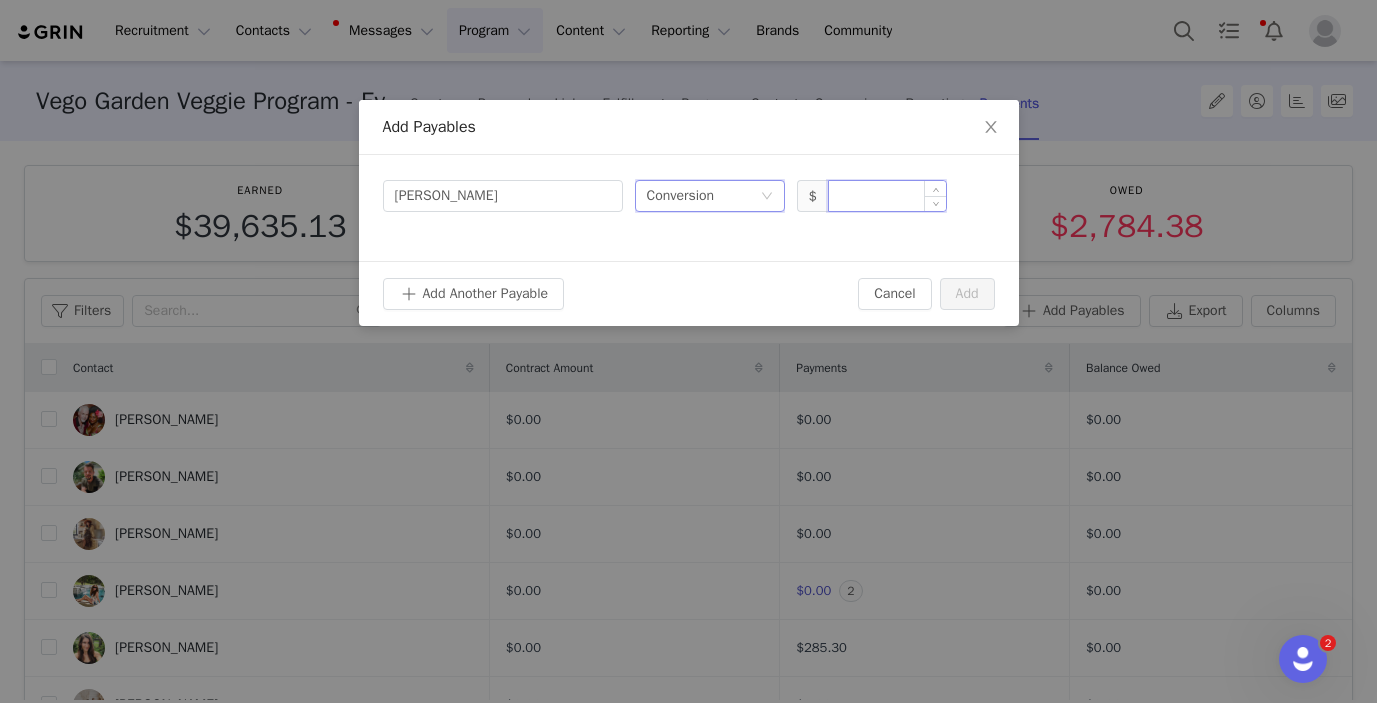 click at bounding box center [887, 196] 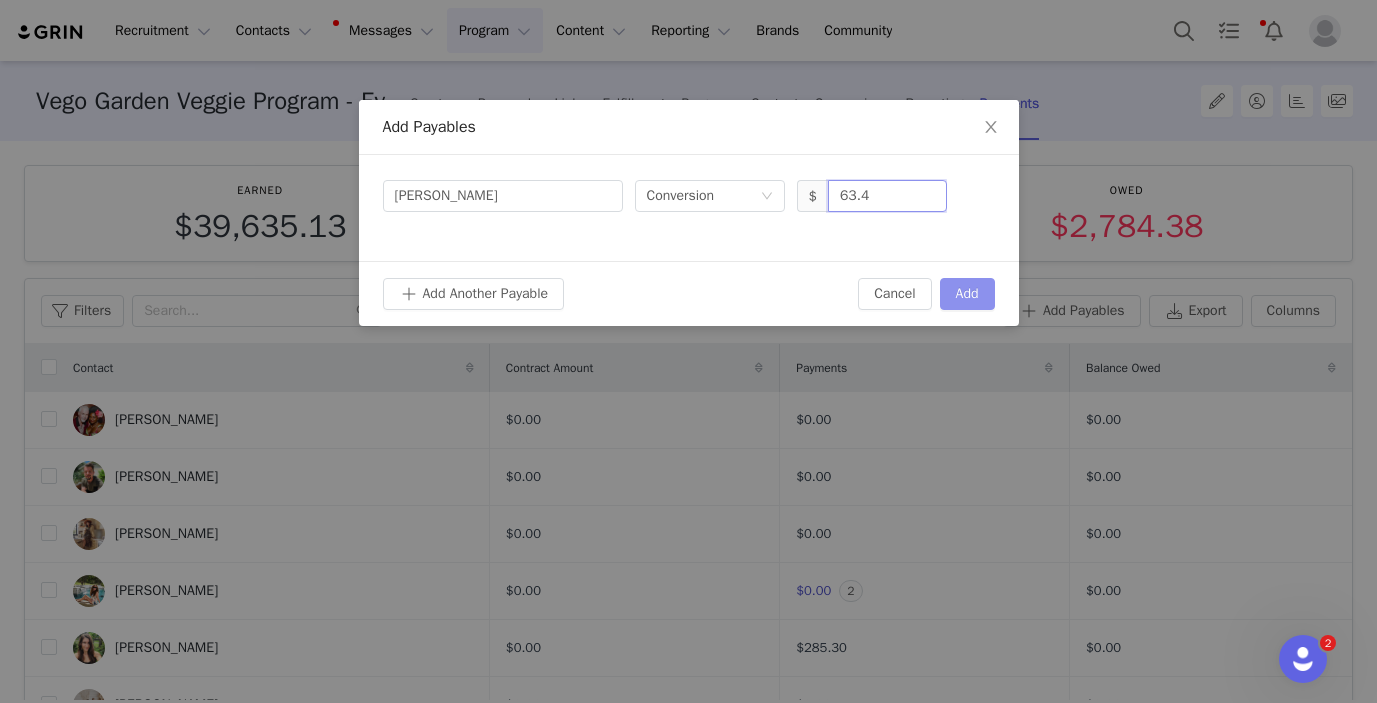 type on "63.4" 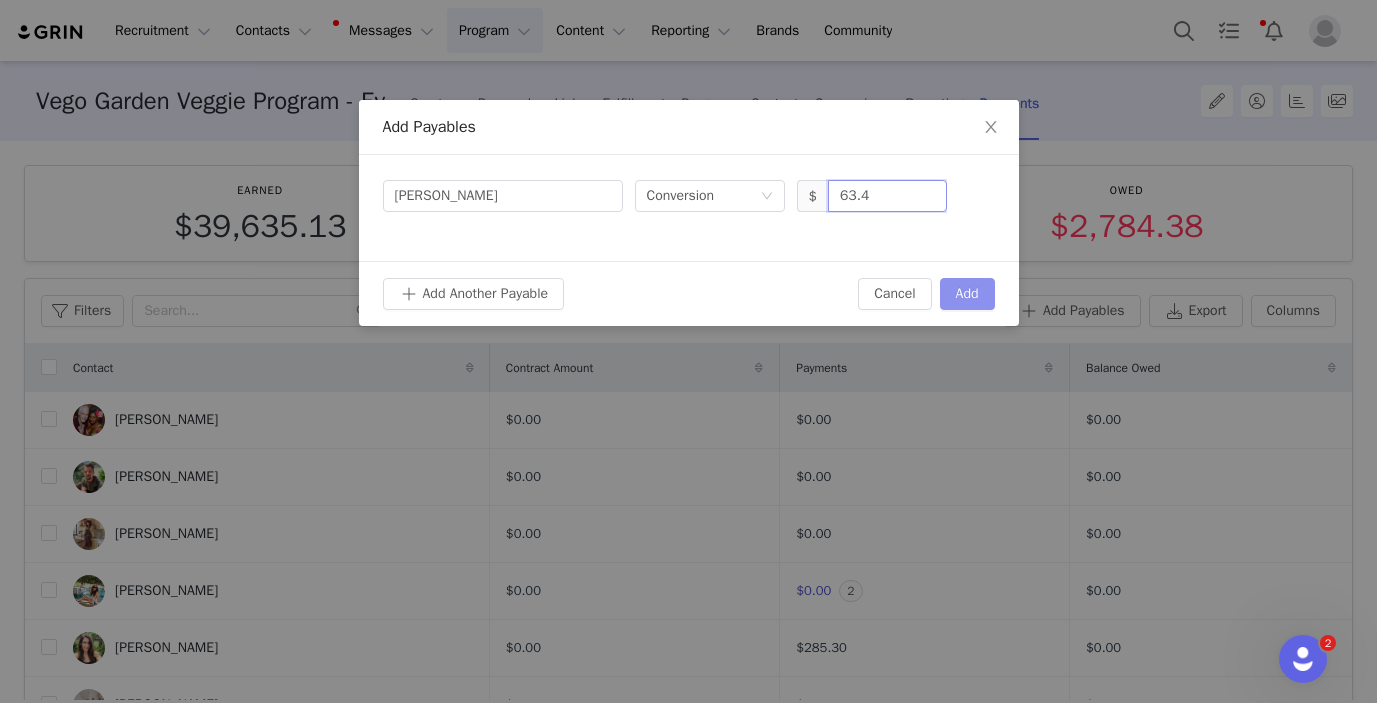 click on "Add" at bounding box center (967, 294) 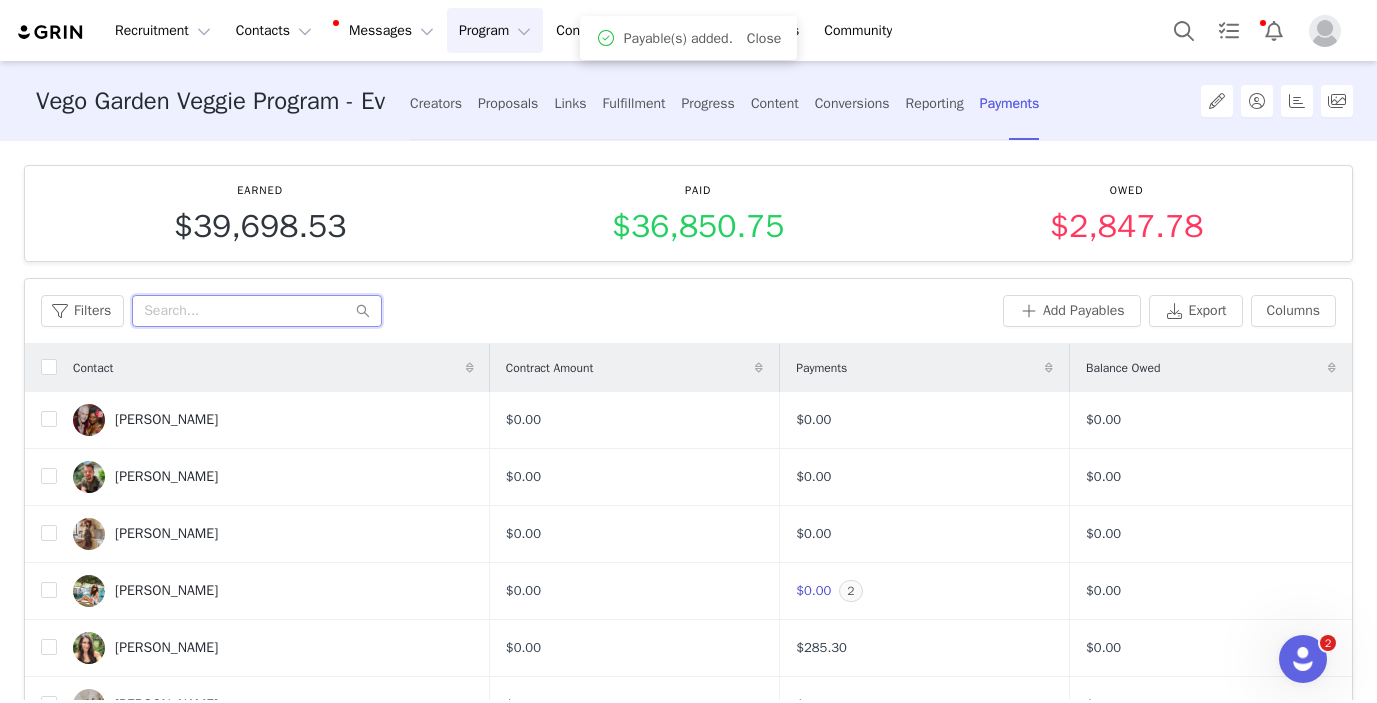 click at bounding box center (257, 311) 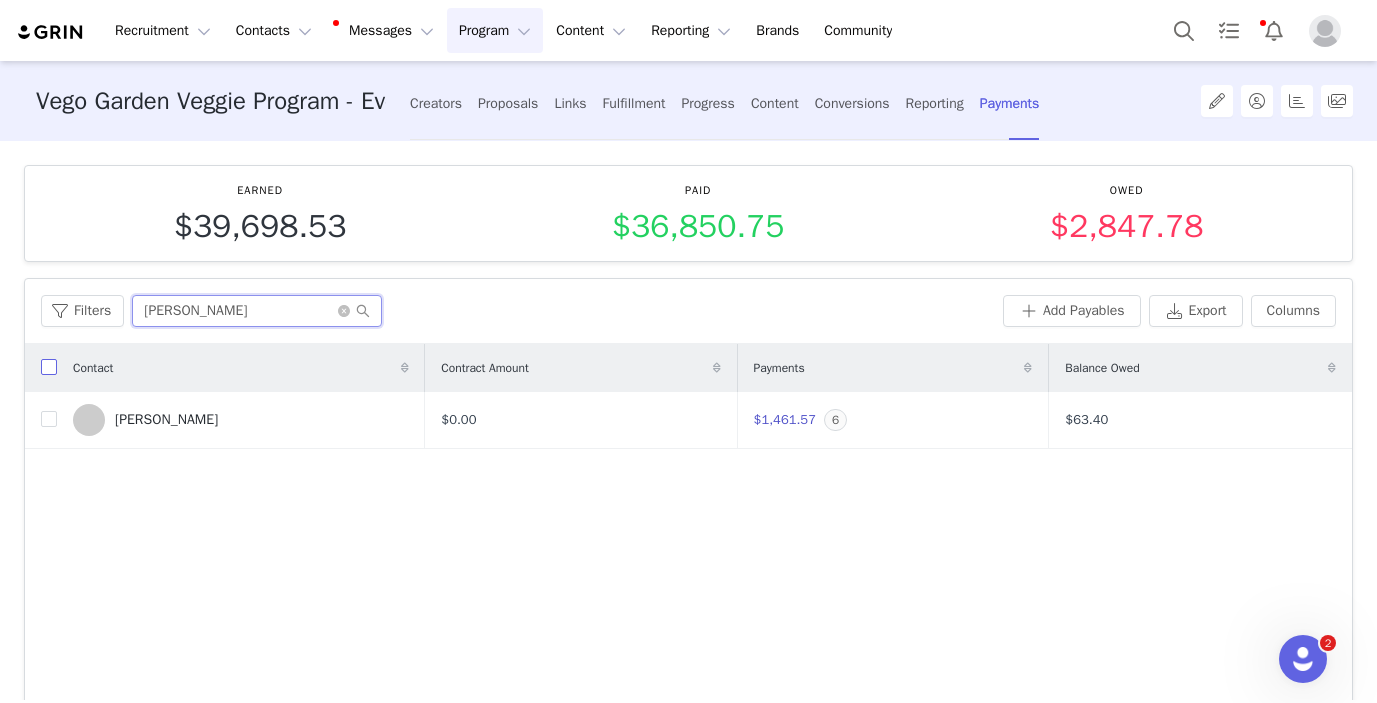 type on "[PERSON_NAME]" 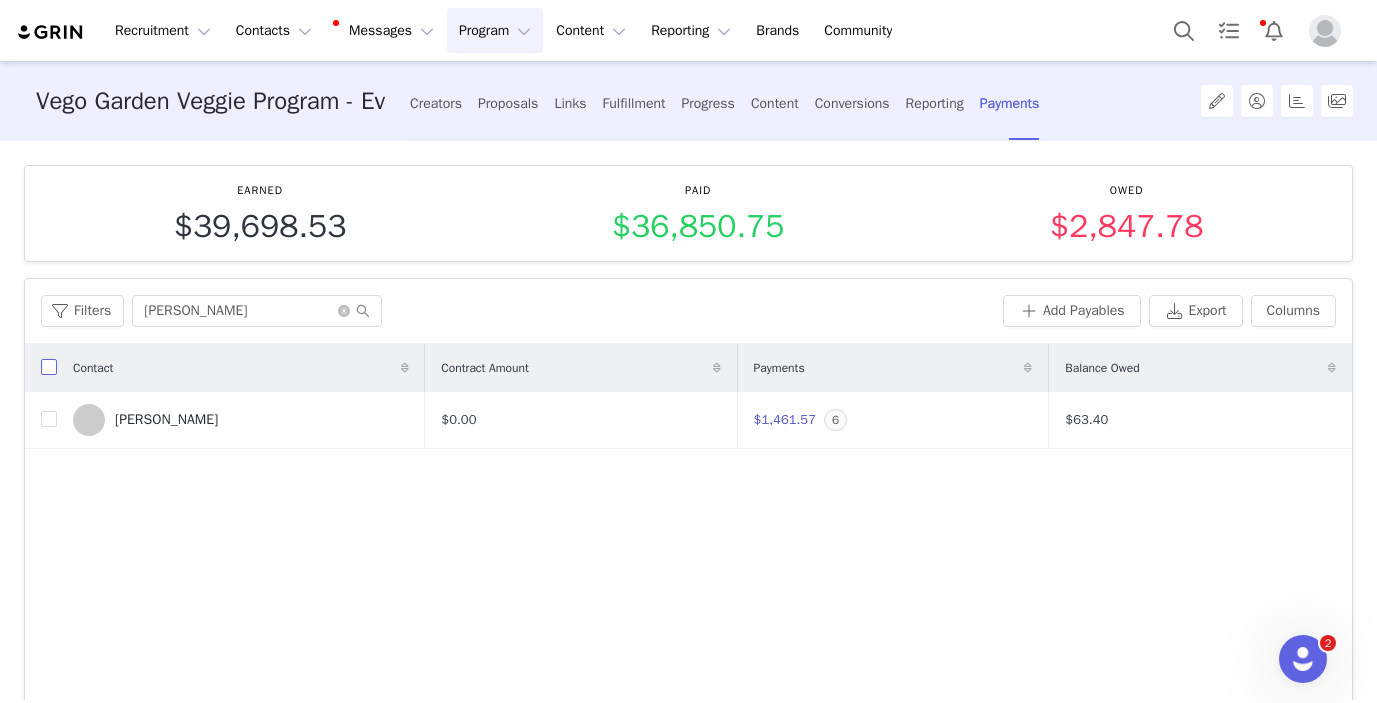 drag, startPoint x: 52, startPoint y: 369, endPoint x: 339, endPoint y: 426, distance: 292.60553 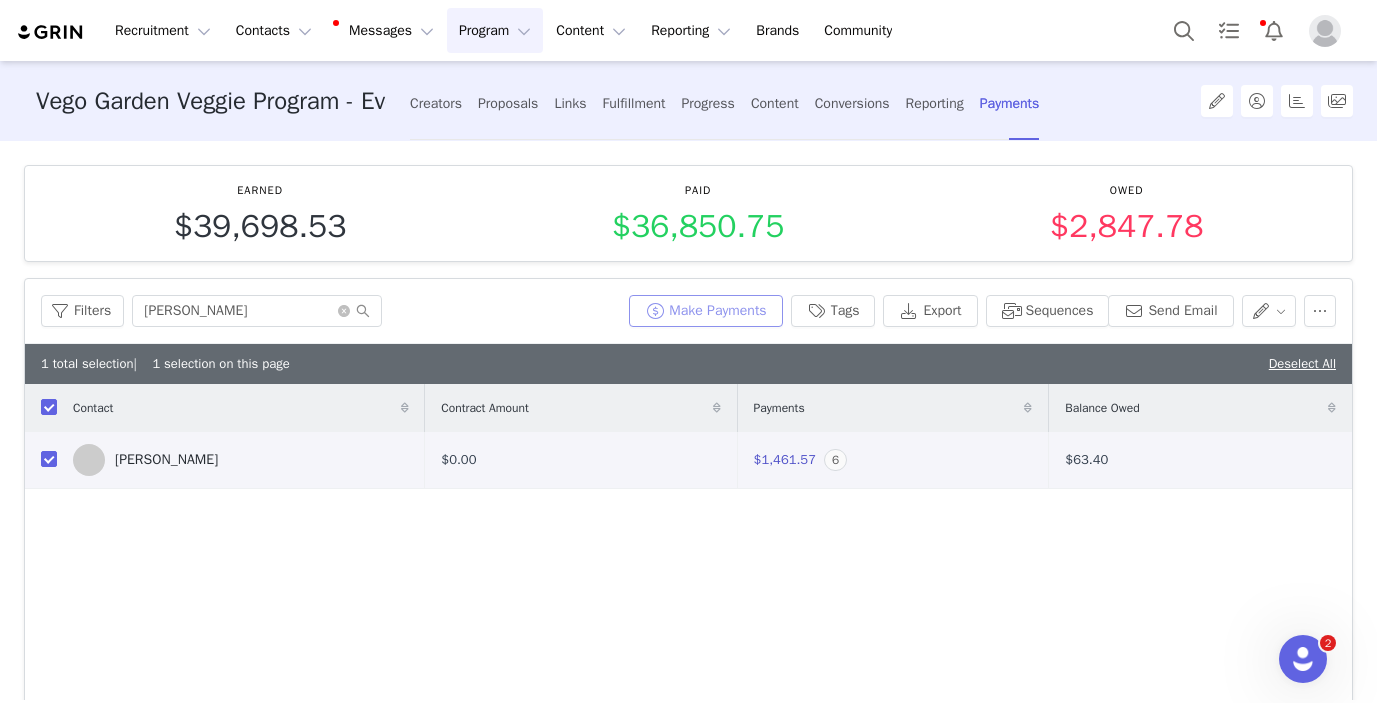 click on "Make Payments" at bounding box center [705, 311] 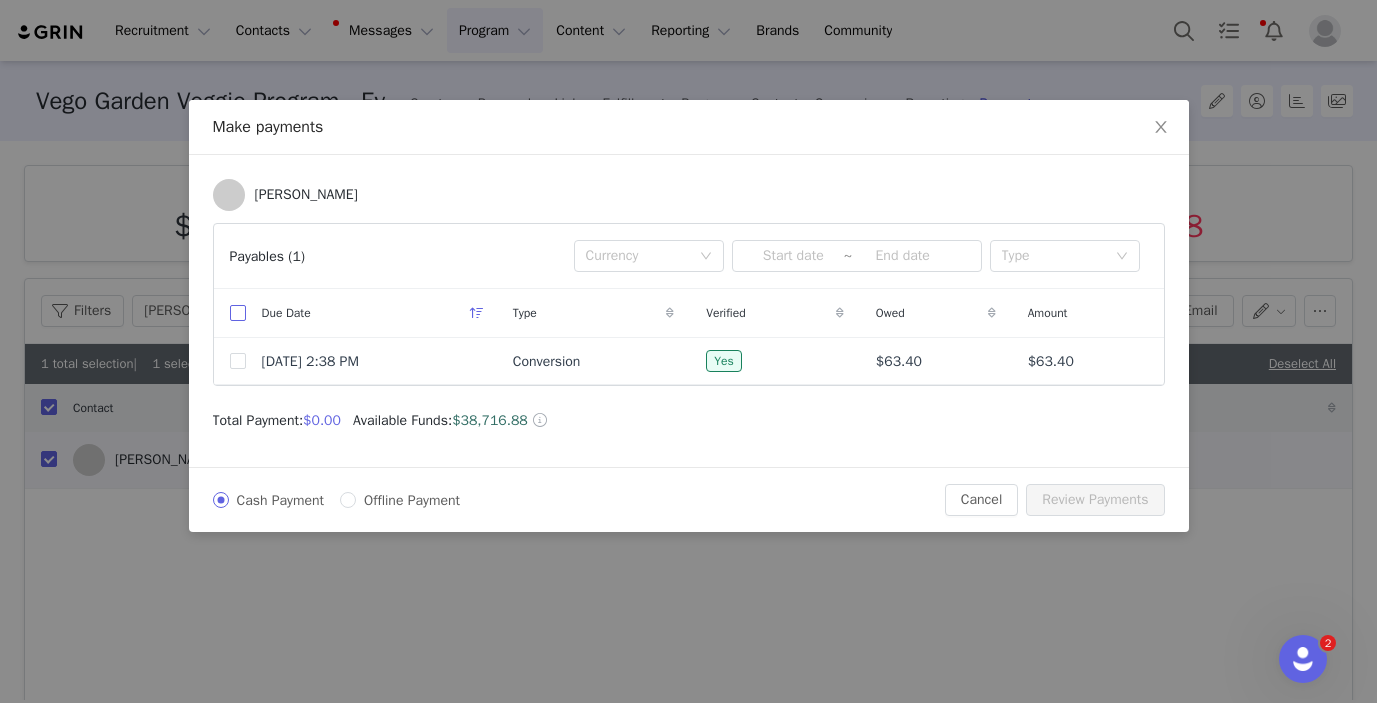 click at bounding box center [238, 313] 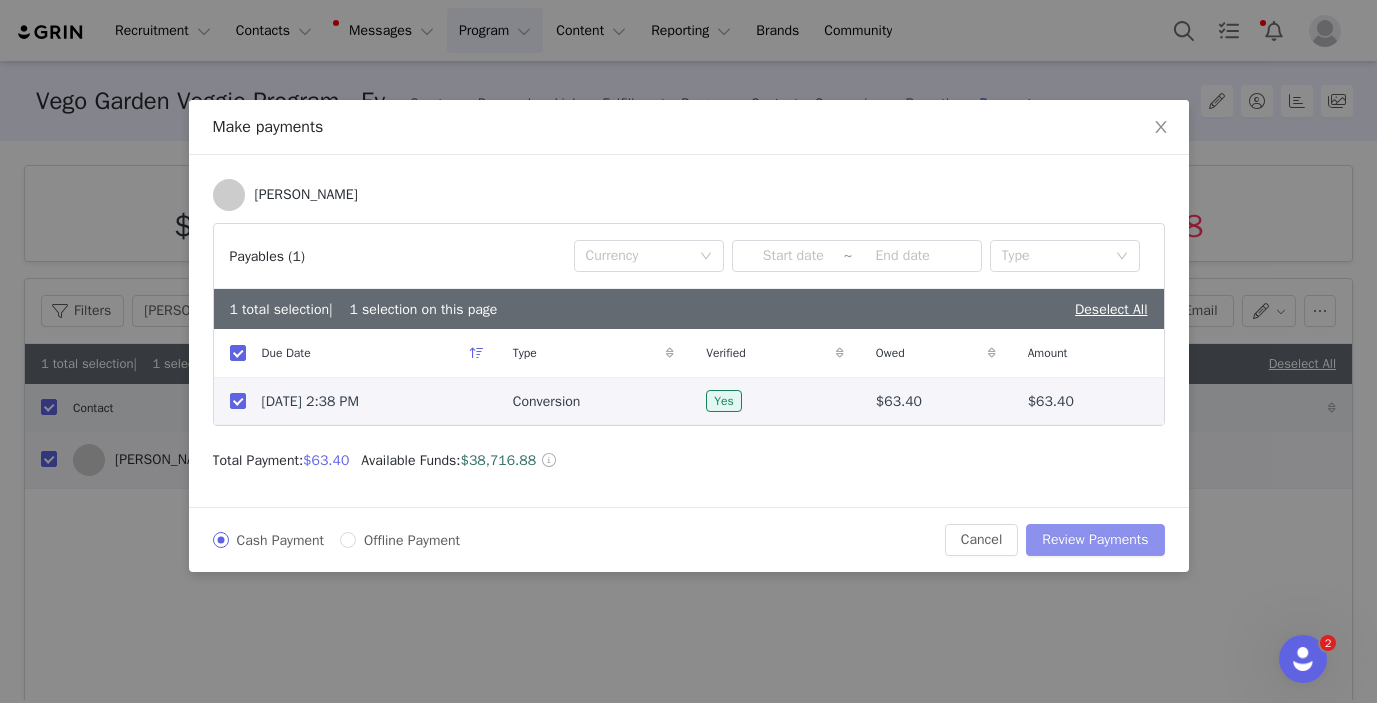 click on "Review Payments" at bounding box center (1095, 540) 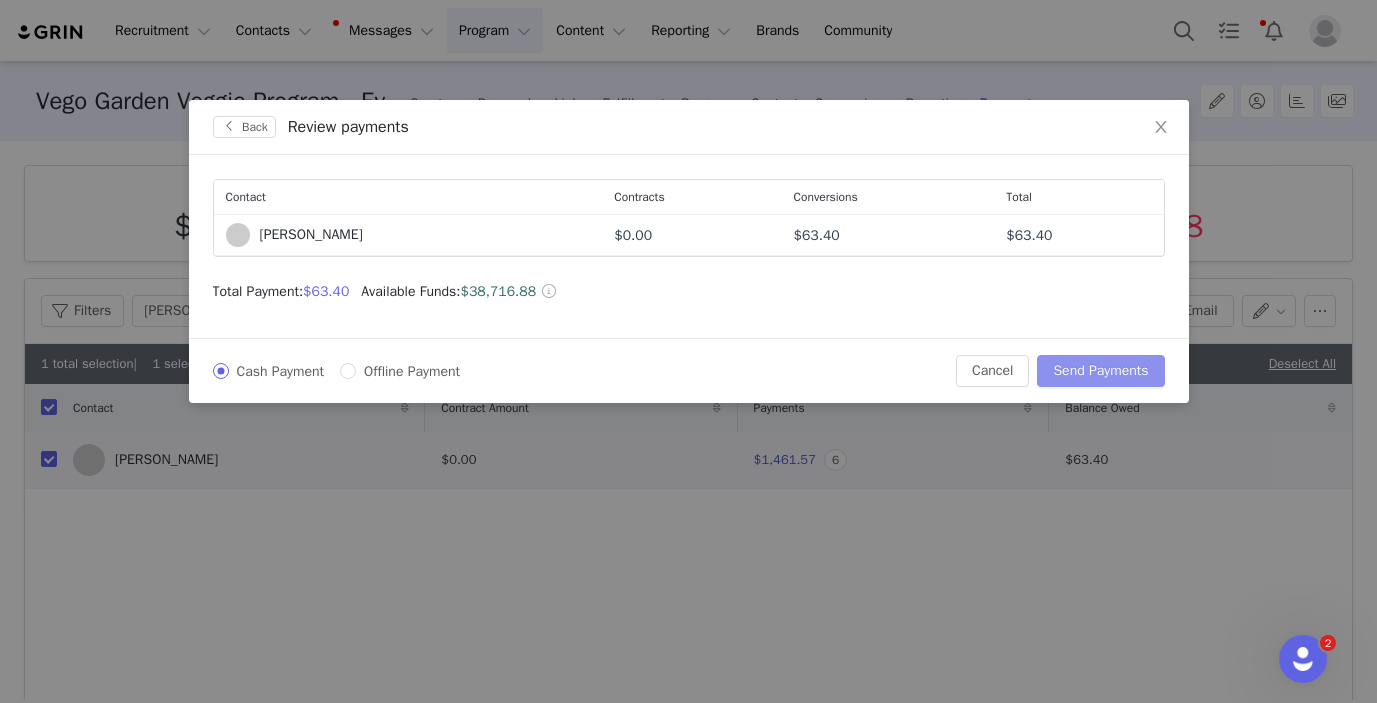 click on "Send Payments" at bounding box center [1100, 371] 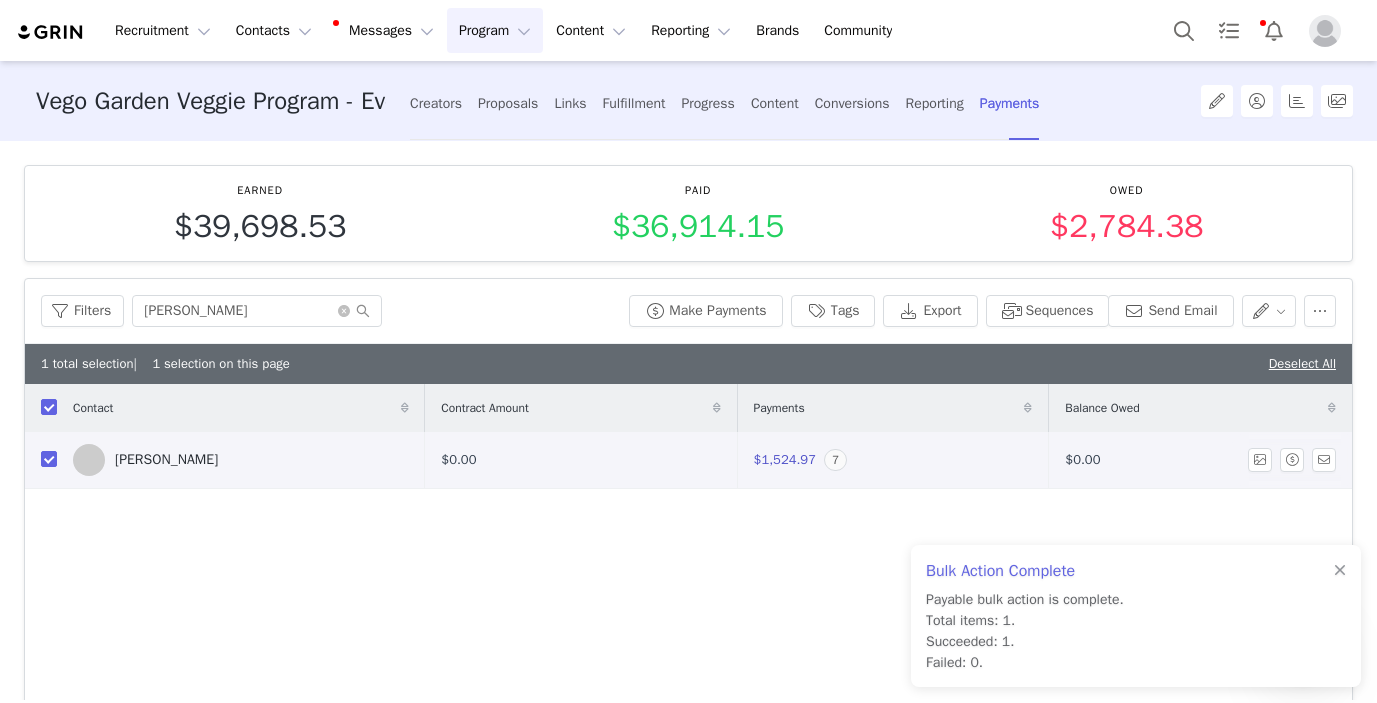 click on "[PERSON_NAME]" at bounding box center [241, 460] 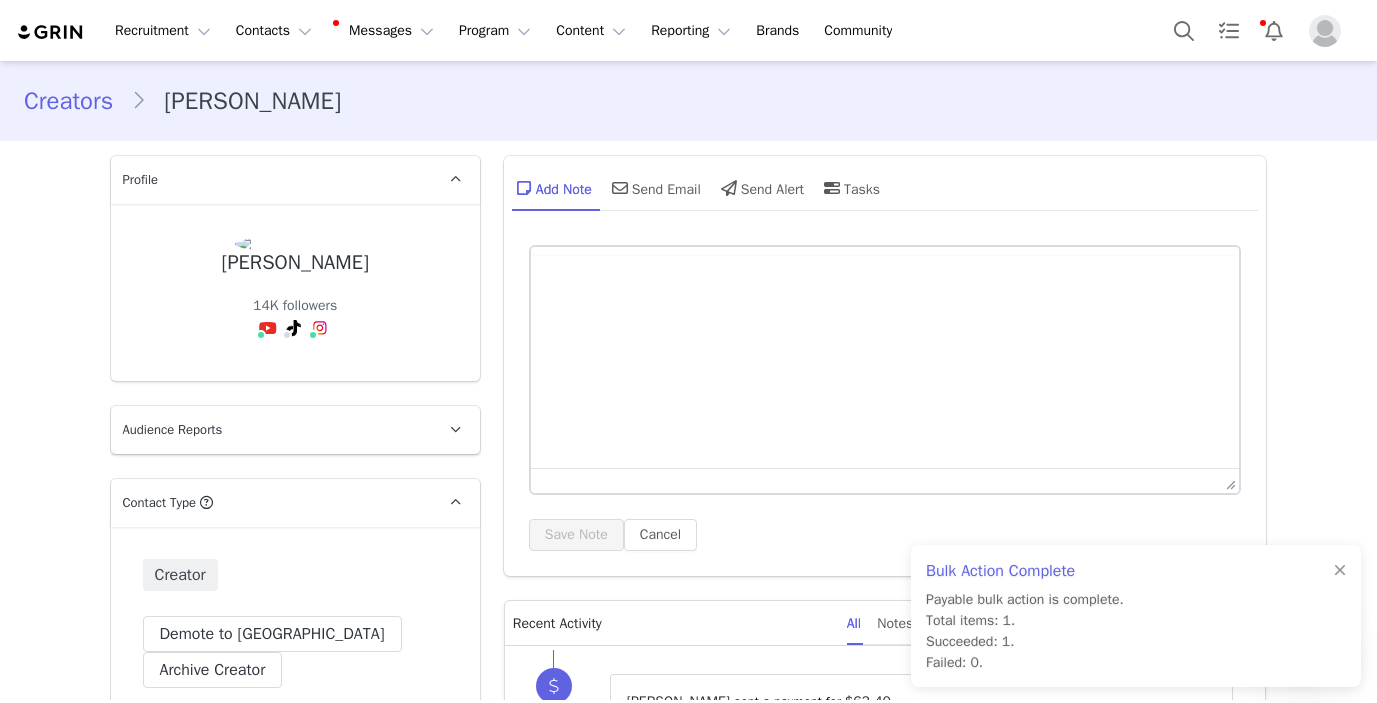 type on "+1 ([GEOGRAPHIC_DATA])" 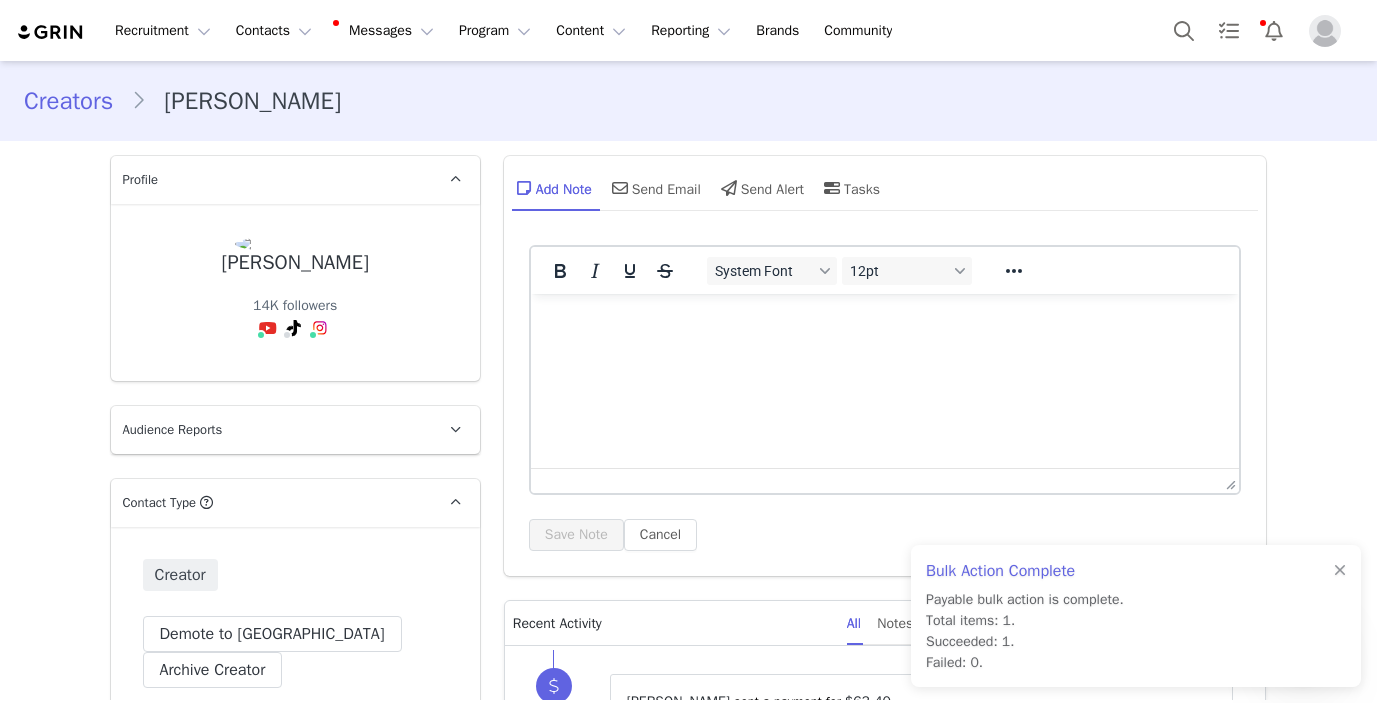 scroll, scrollTop: 145, scrollLeft: 0, axis: vertical 